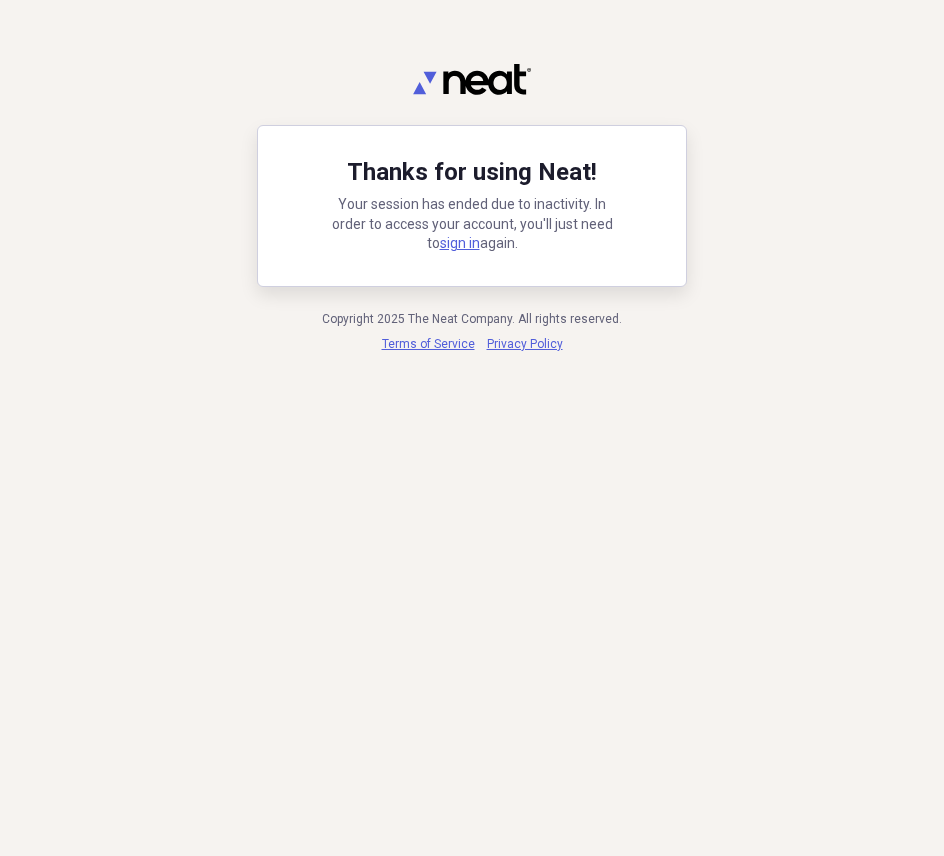 scroll, scrollTop: 0, scrollLeft: 0, axis: both 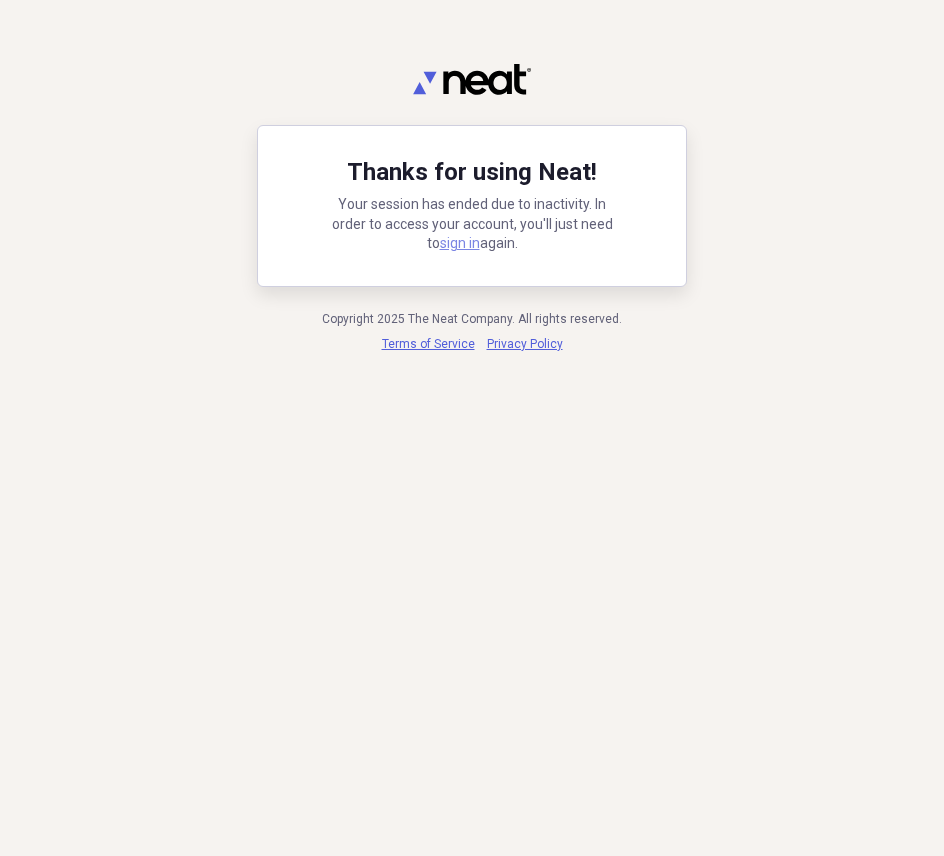 click on "sign in" at bounding box center [460, 243] 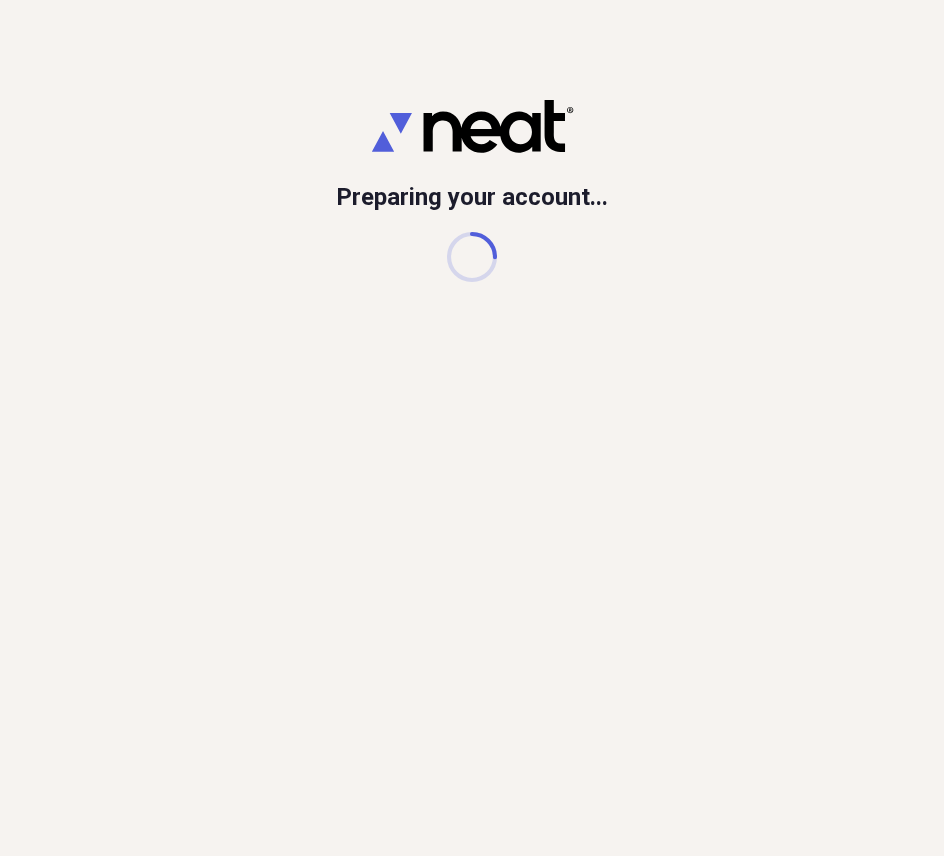 scroll, scrollTop: 0, scrollLeft: 0, axis: both 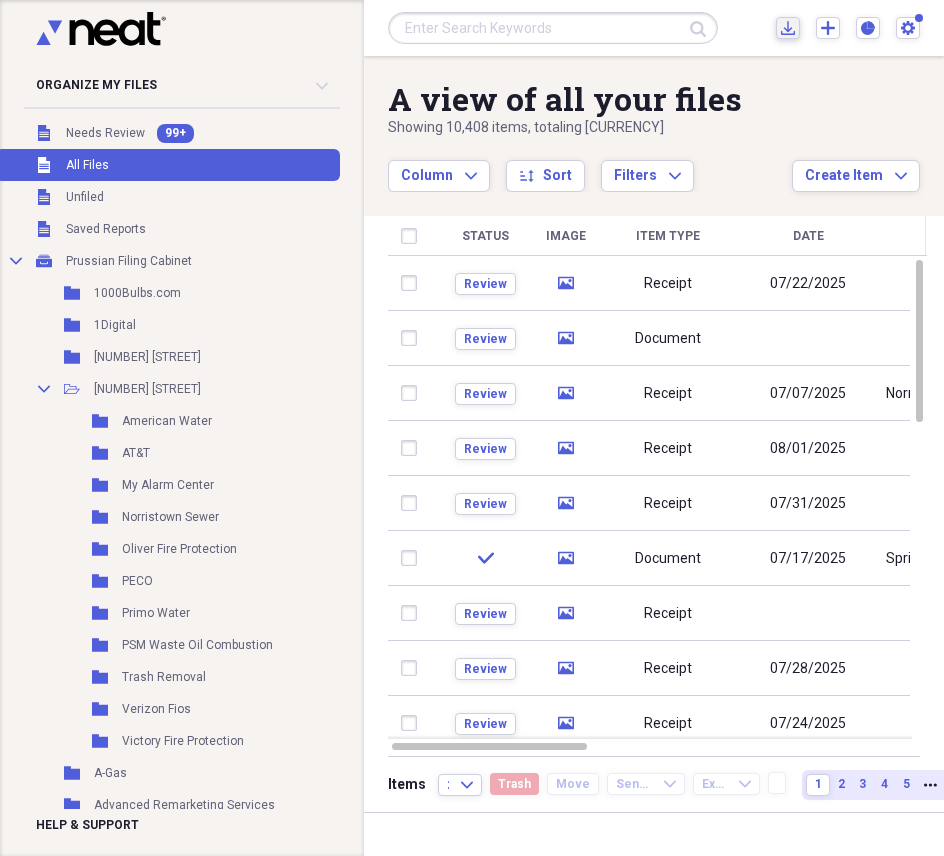 click on "Import" 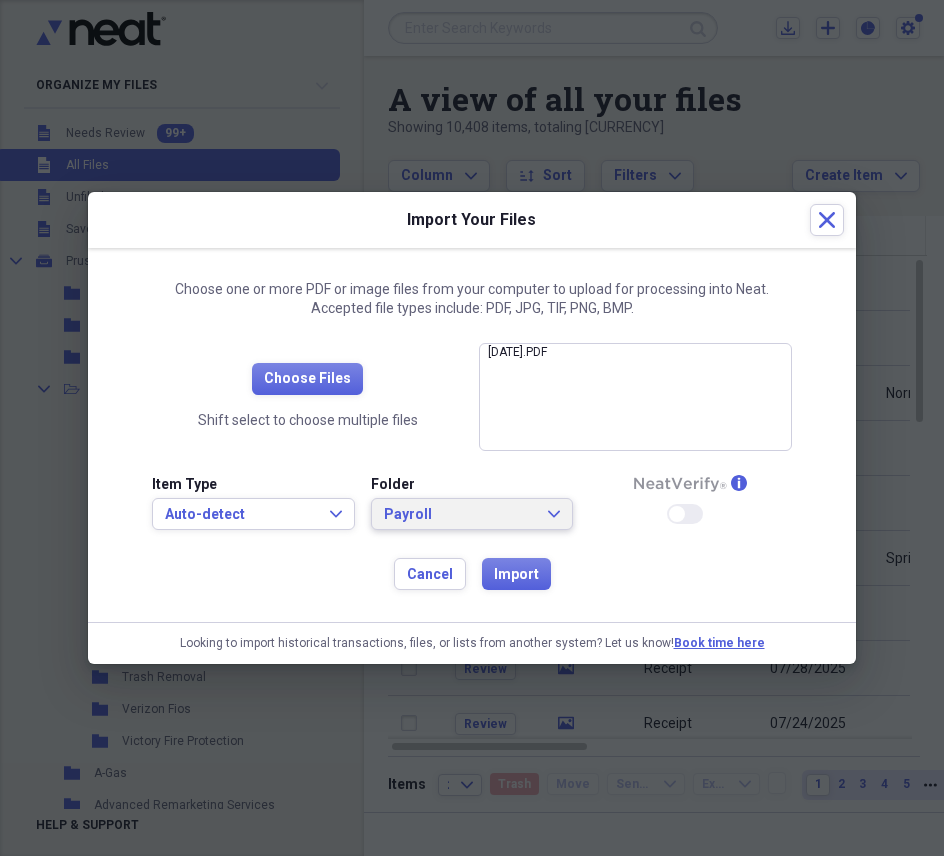 click on "Payroll Expand" at bounding box center (472, 515) 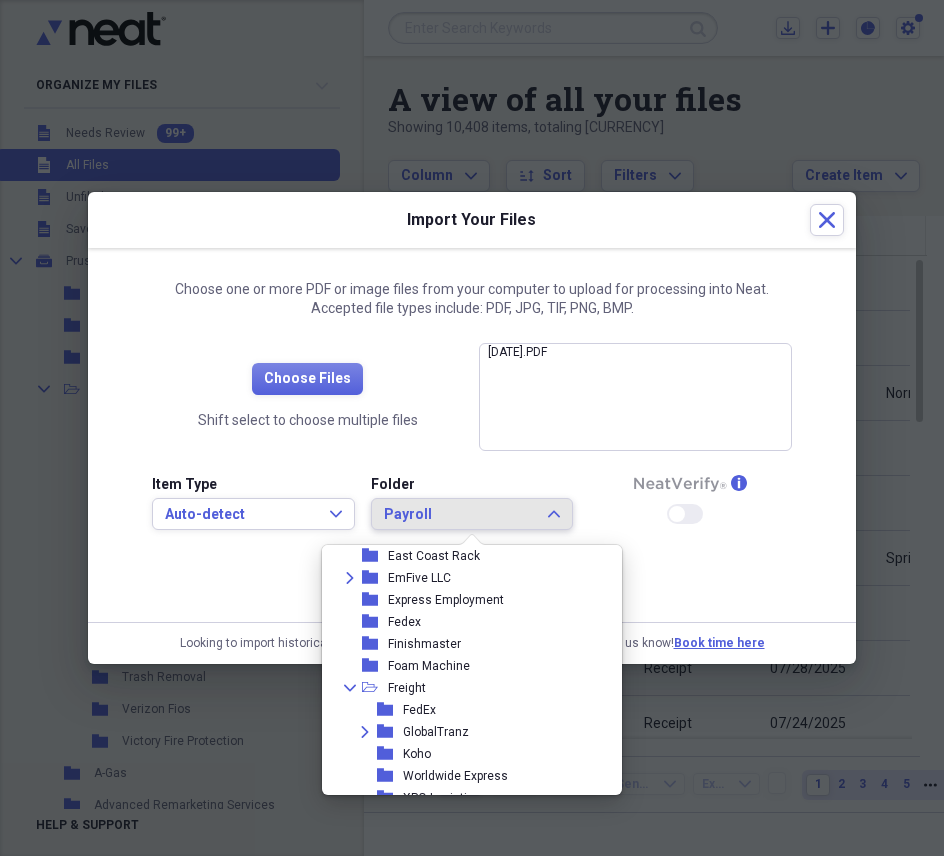 scroll, scrollTop: 1171, scrollLeft: 0, axis: vertical 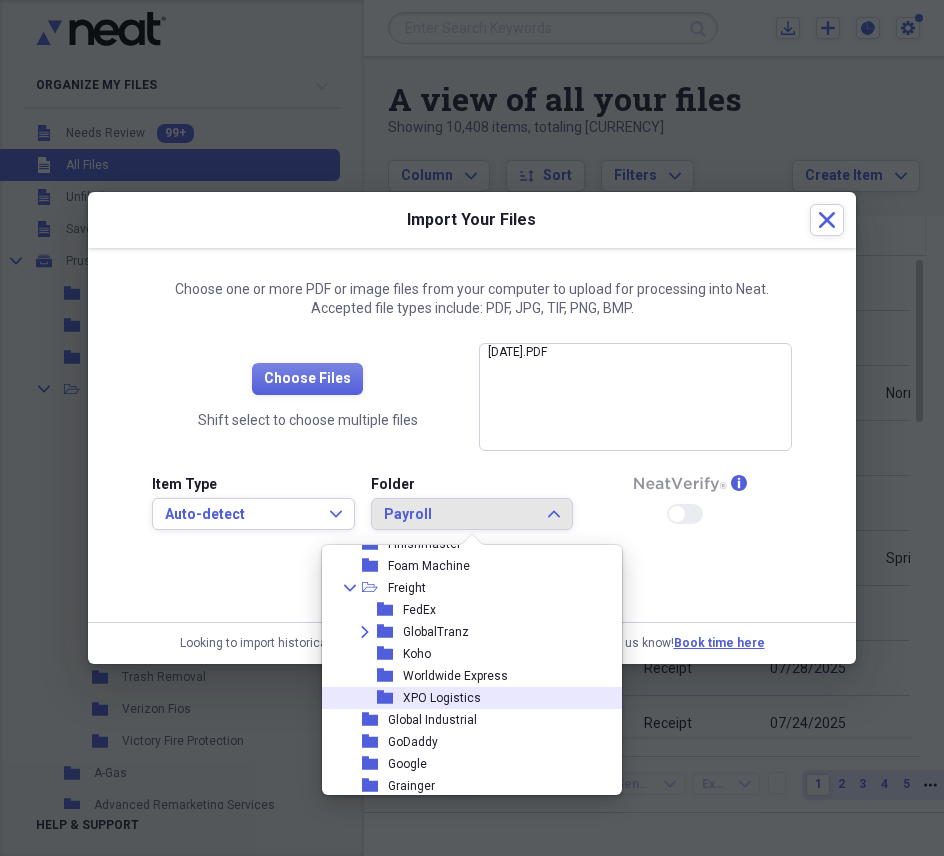 click on "XPO Logistics" at bounding box center [442, 698] 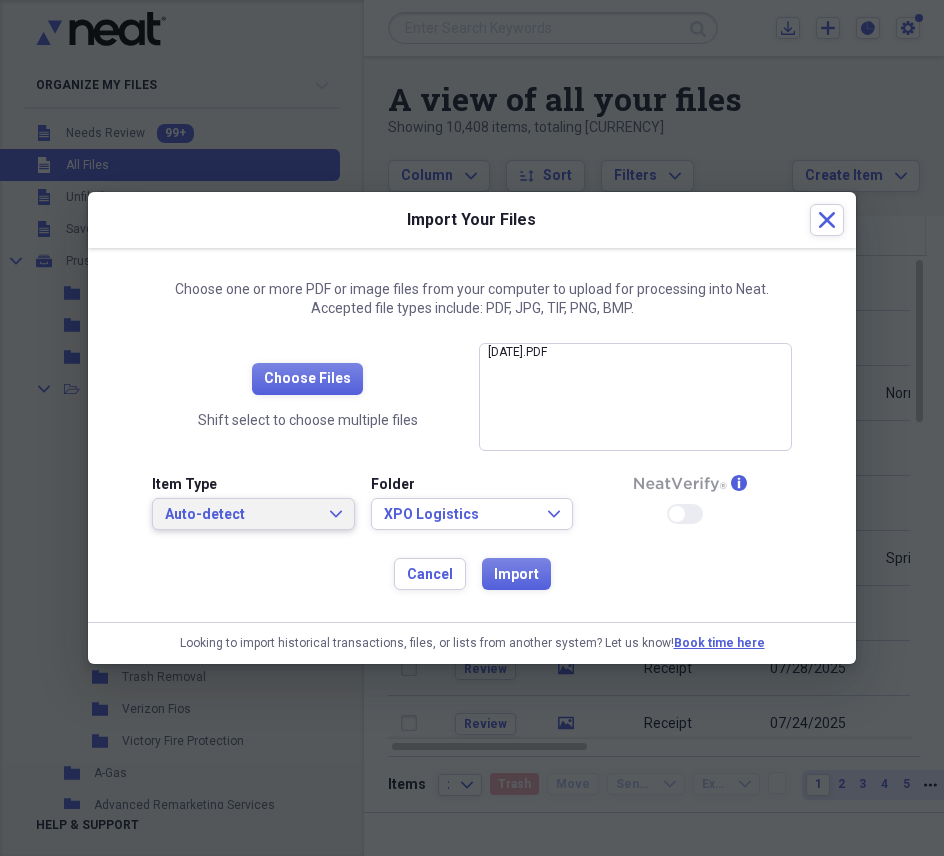 click on "Auto-detect" at bounding box center [241, 515] 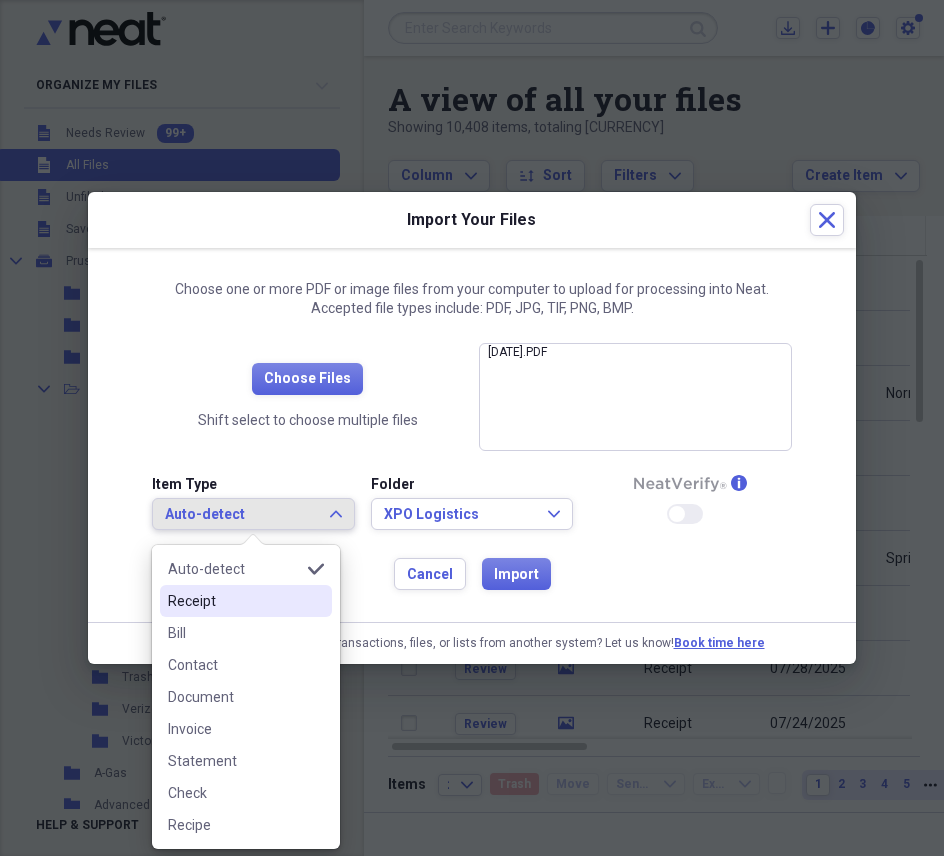 click on "Receipt" at bounding box center [234, 601] 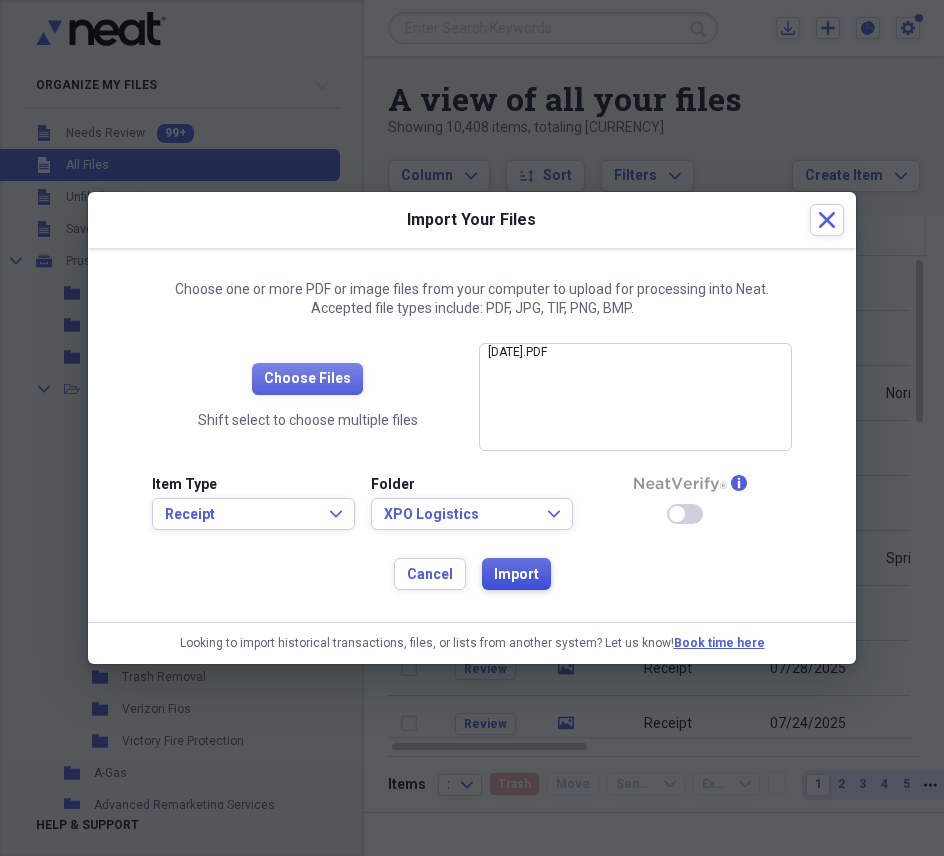 click on "Import" at bounding box center [516, 575] 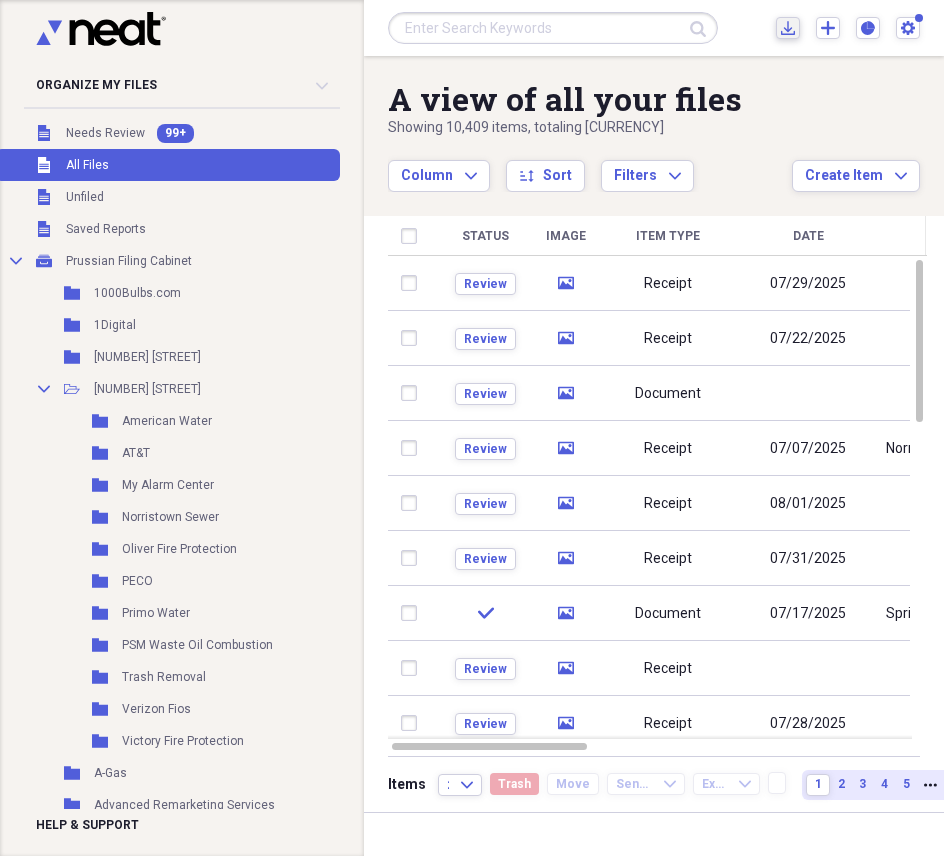 click on "Import" 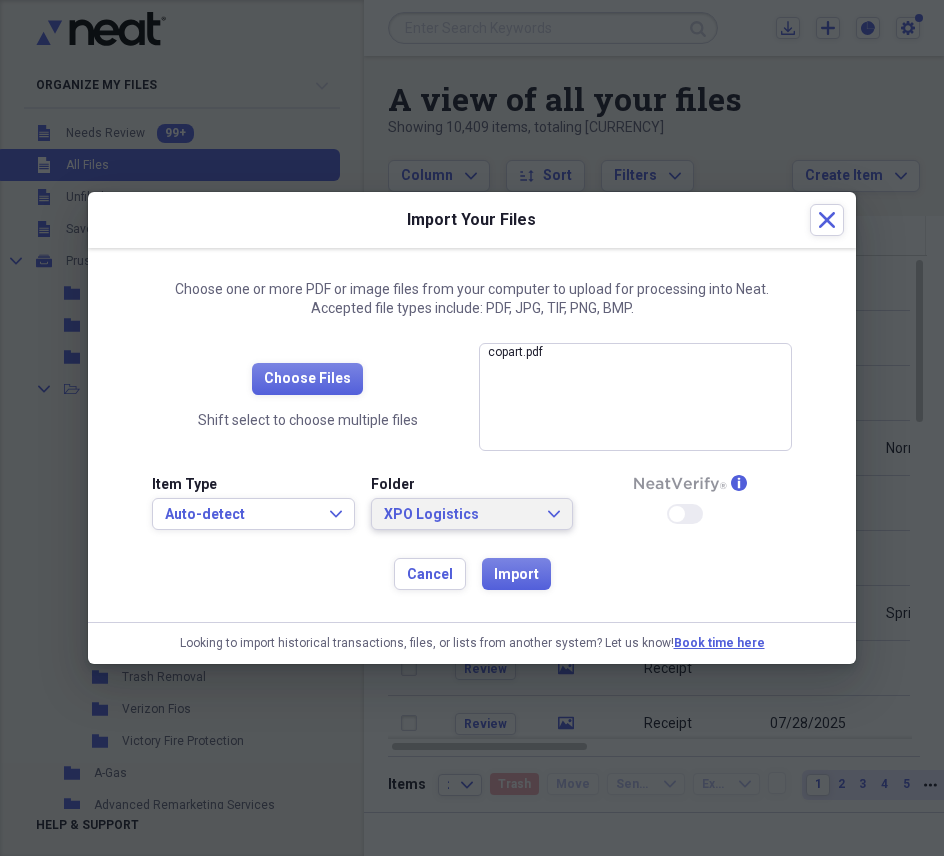 click on "XPO Logistics Expand" at bounding box center (472, 514) 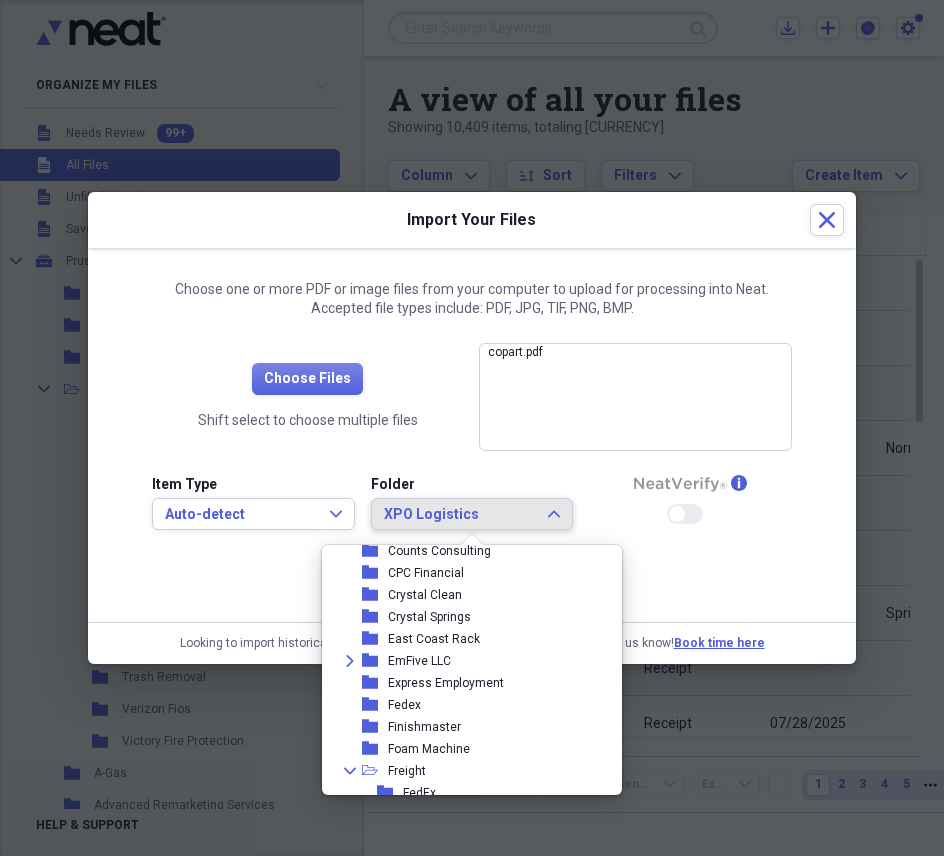 scroll, scrollTop: 921, scrollLeft: 0, axis: vertical 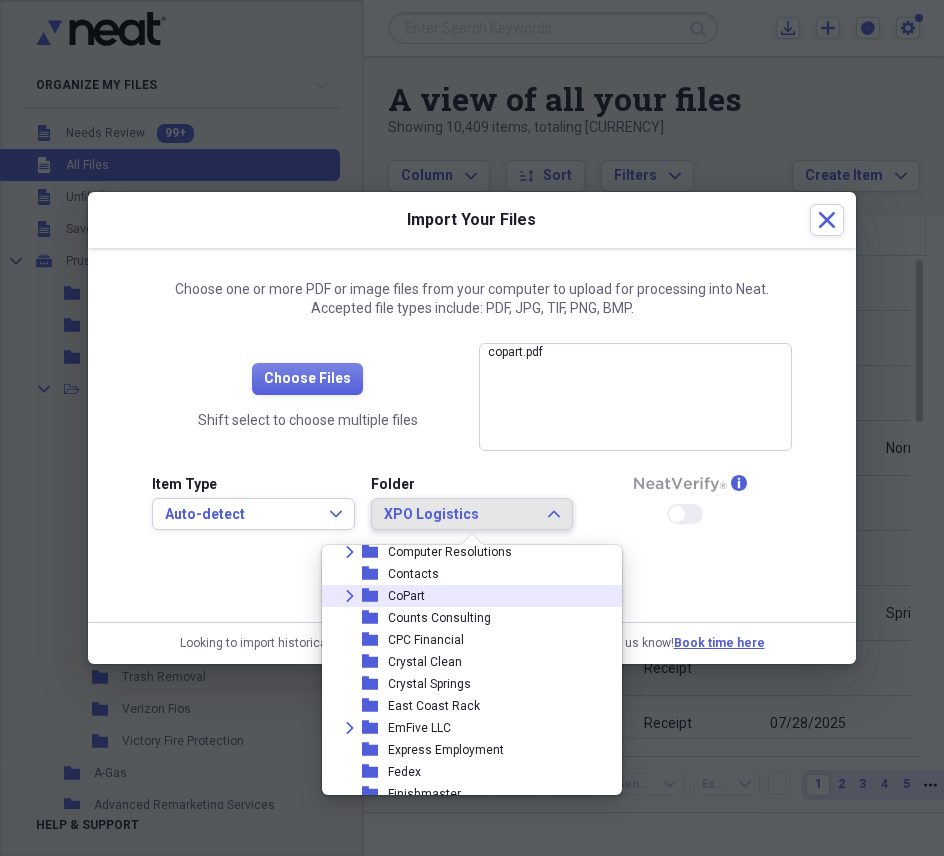 click on "CoPart" at bounding box center [406, 596] 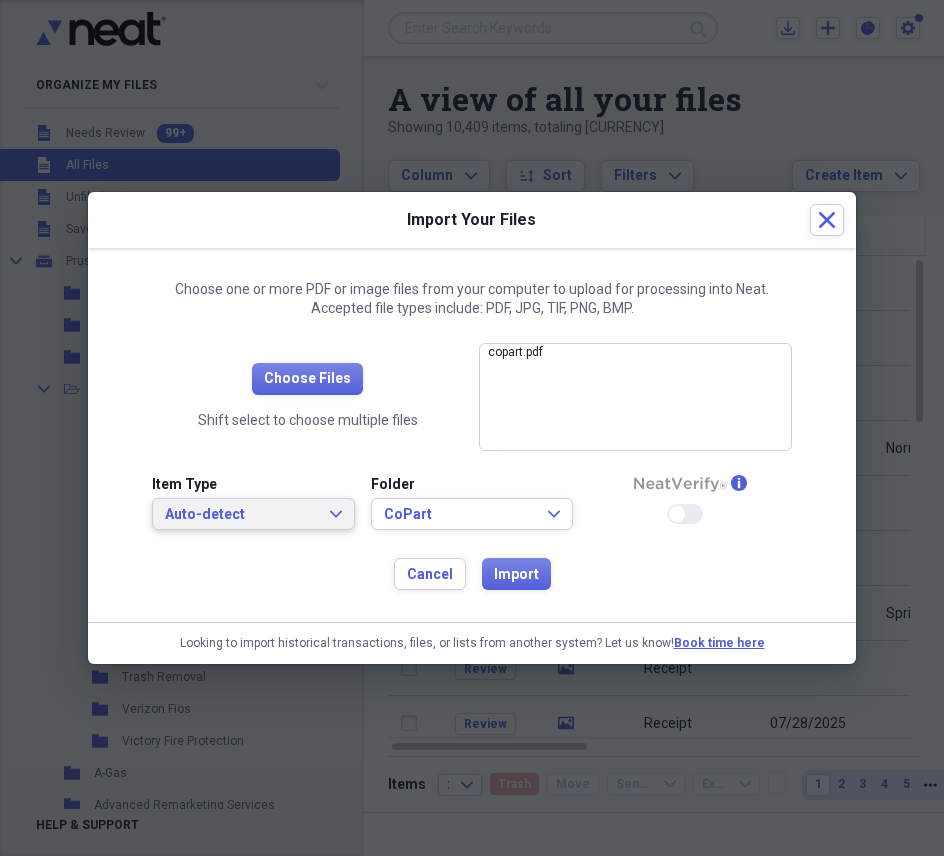click on "Auto-detect" at bounding box center [241, 515] 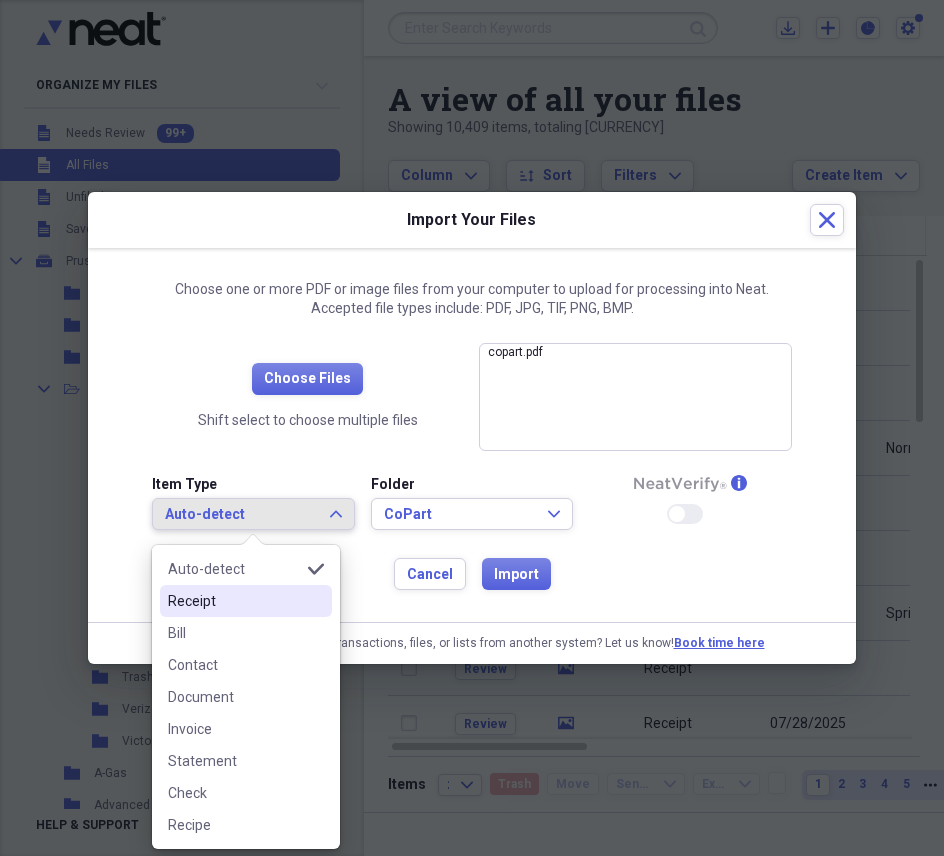 click on "Receipt" at bounding box center (234, 601) 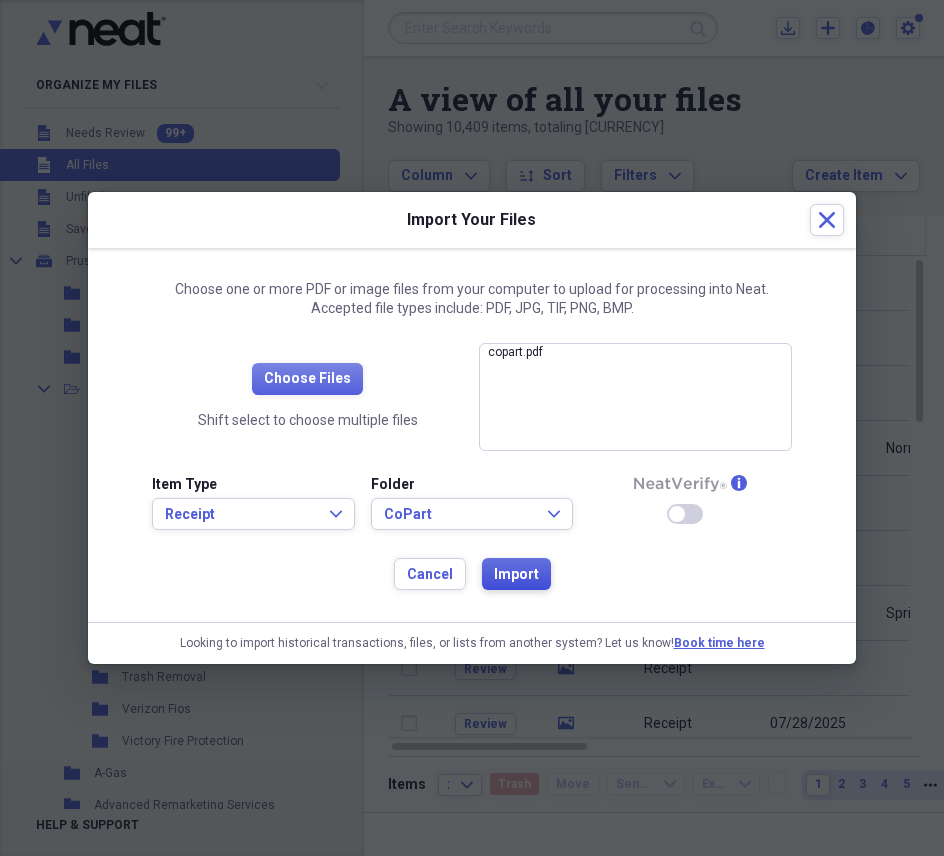 click on "Import" at bounding box center (516, 575) 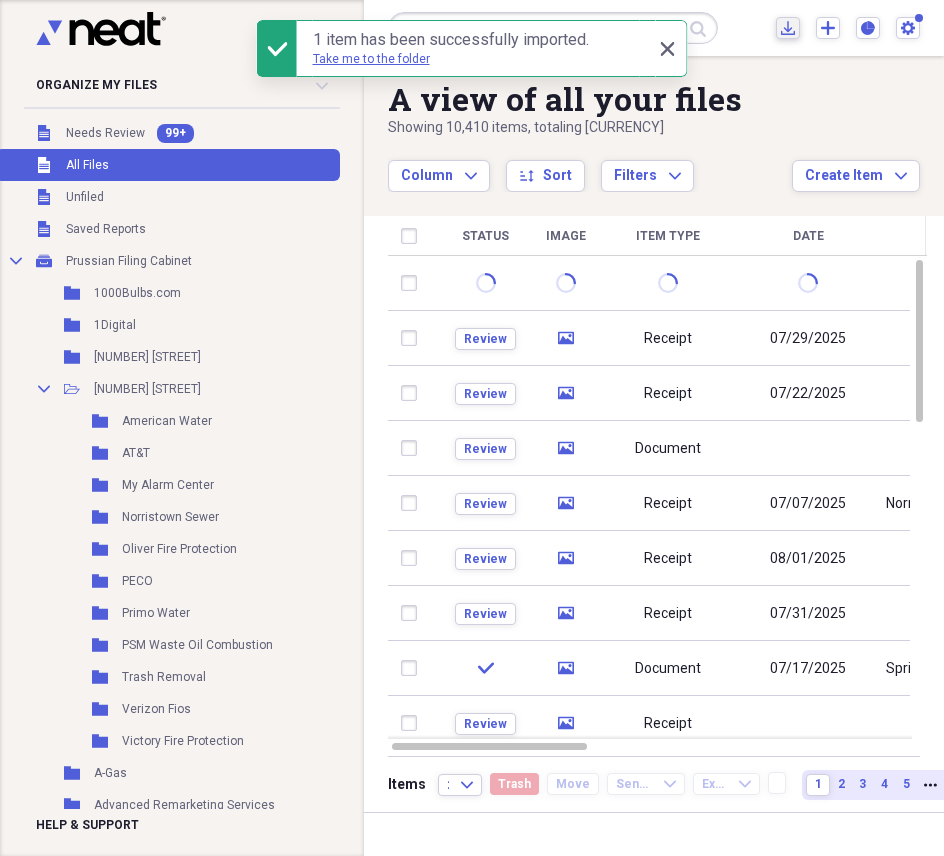 click on "Import" 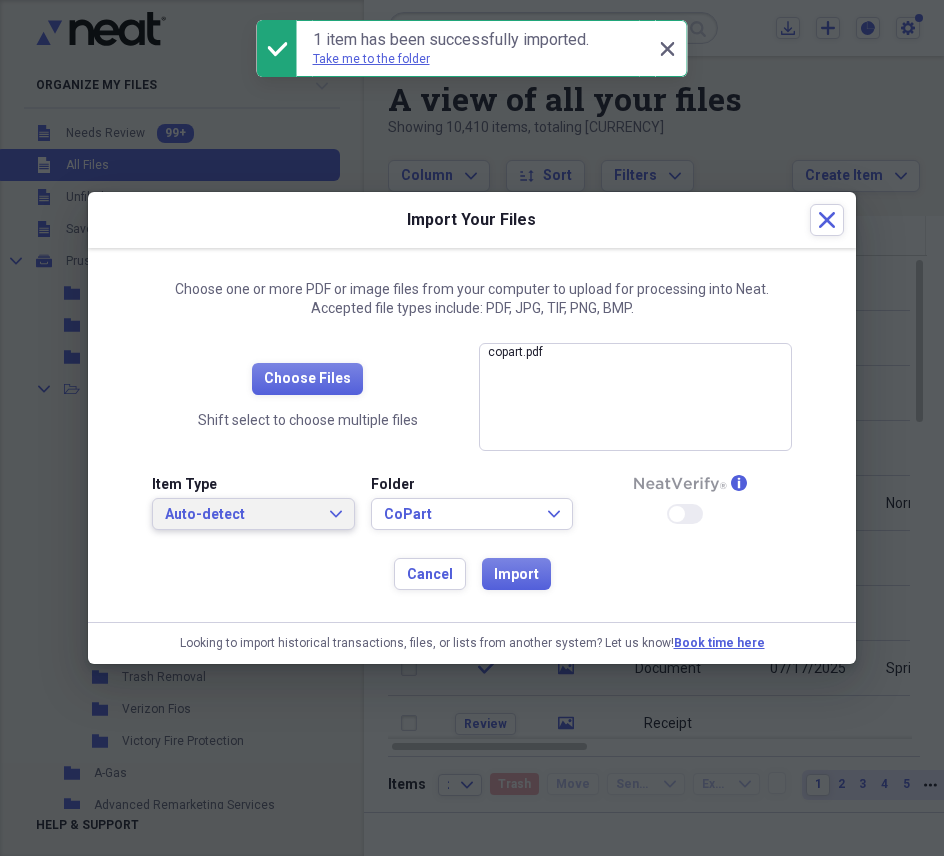 click on "Auto-detect" at bounding box center [241, 515] 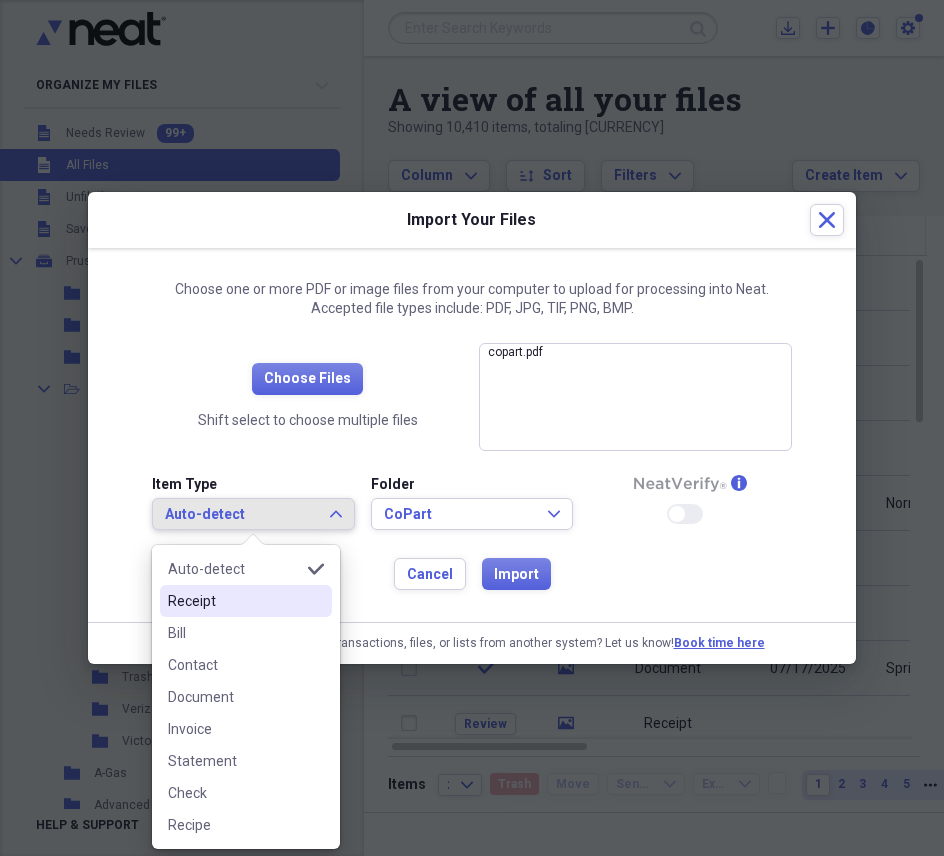 click on "Receipt" at bounding box center [234, 601] 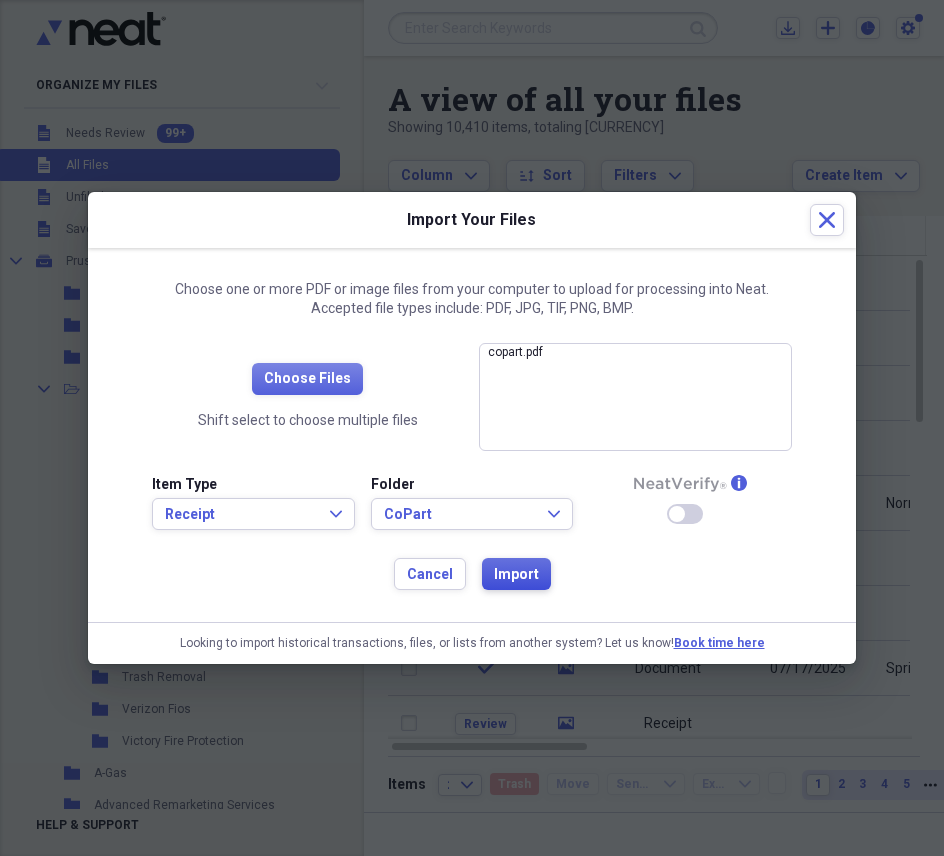 click on "Import" at bounding box center (516, 575) 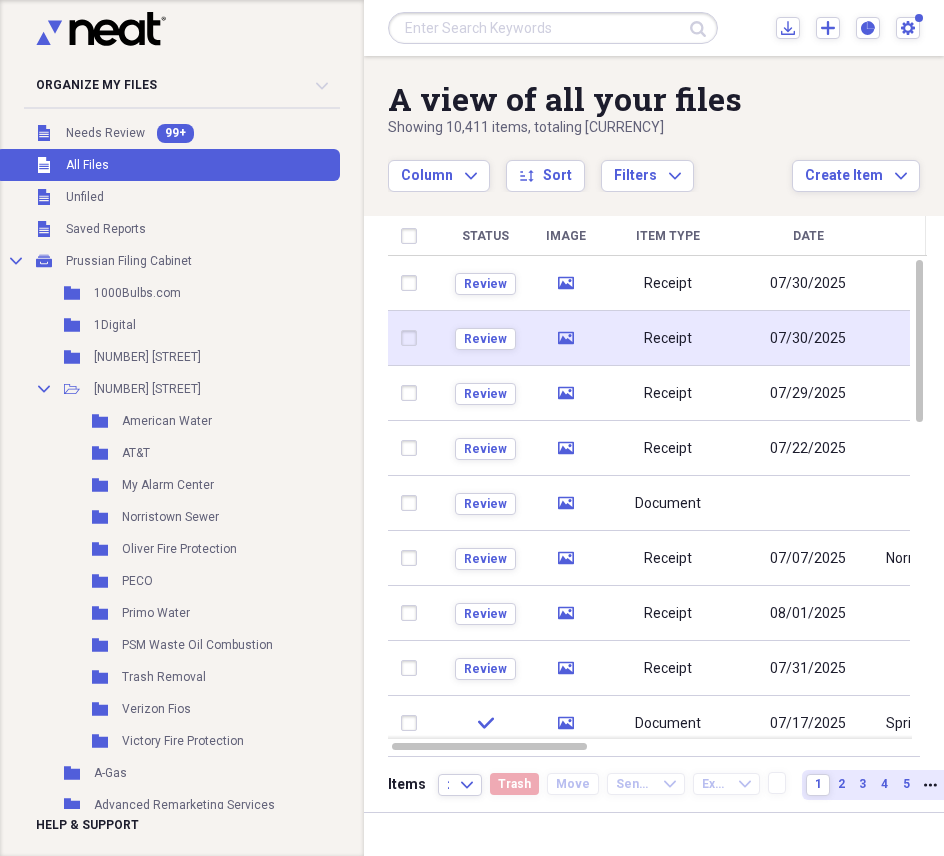 click on "07/30/2025" at bounding box center [808, 339] 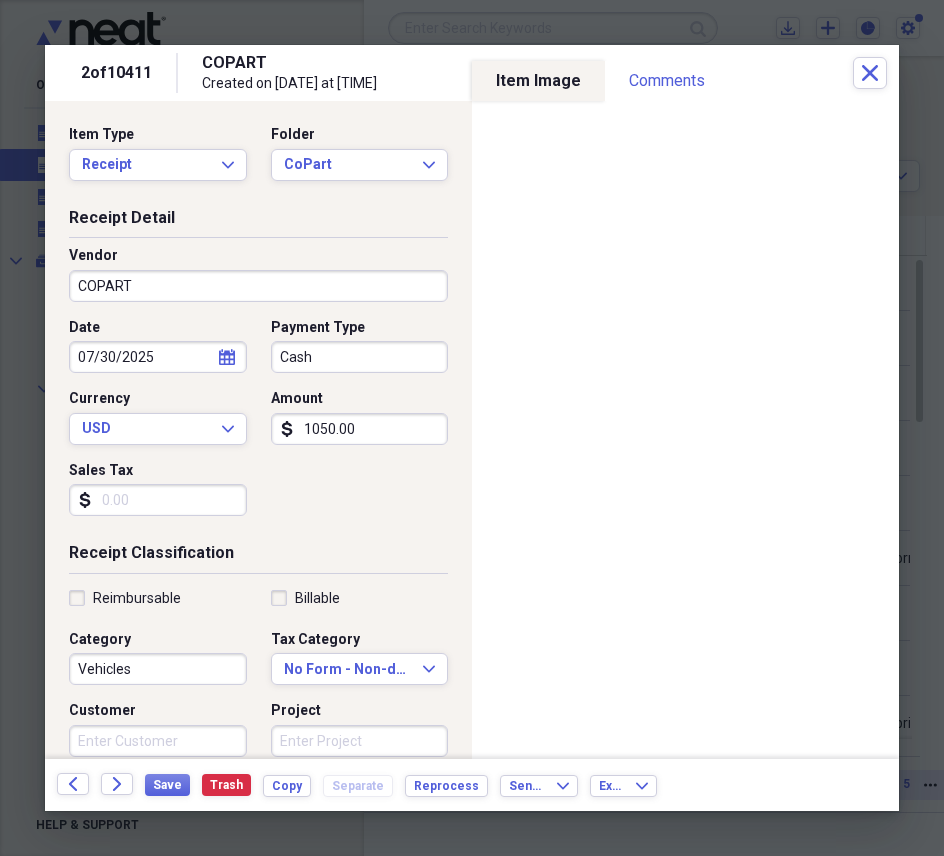 click on "1050.00" at bounding box center [360, 429] 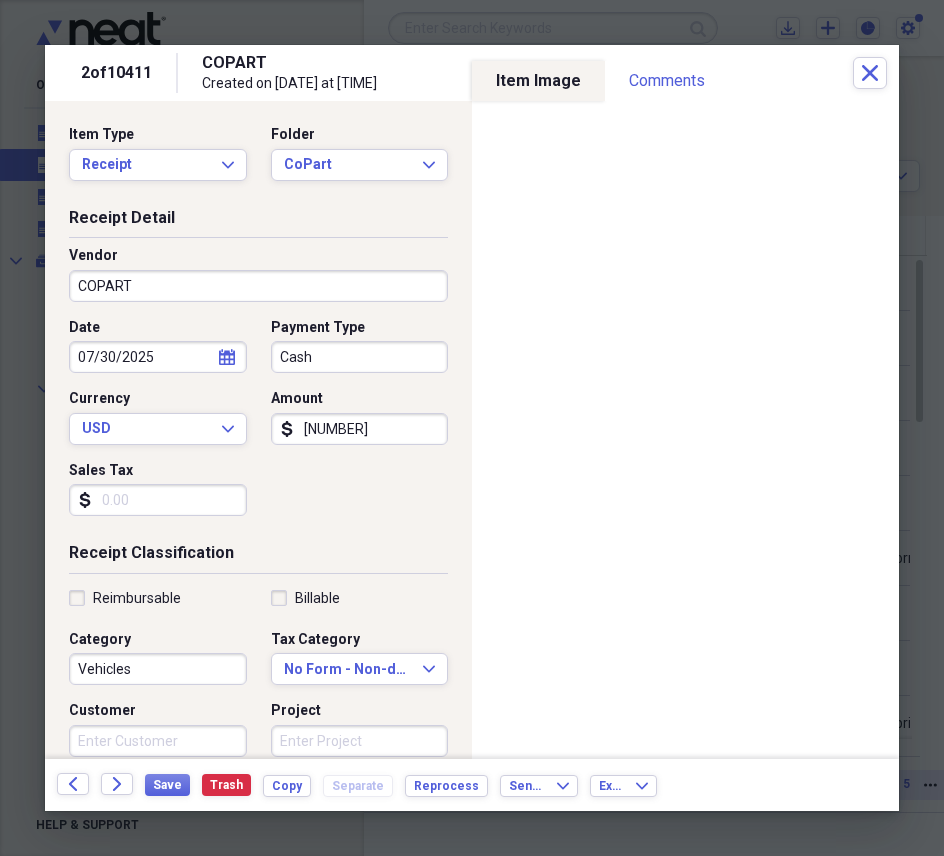 type on "[NUMBER]" 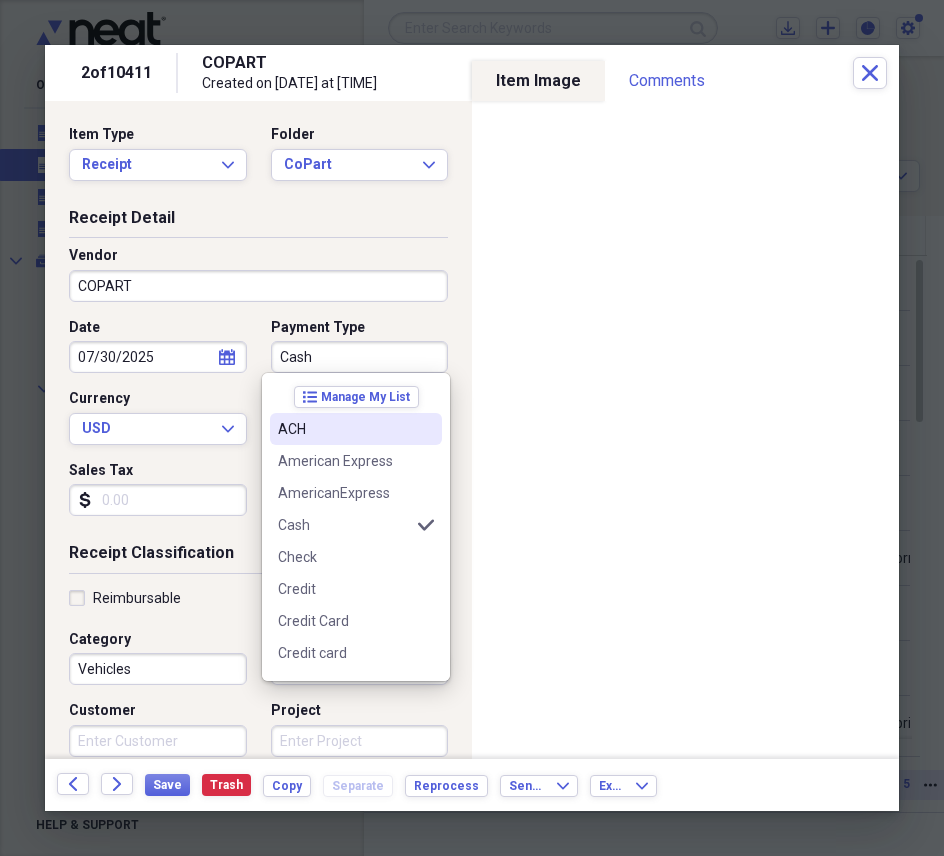 click on "ACH" at bounding box center [344, 429] 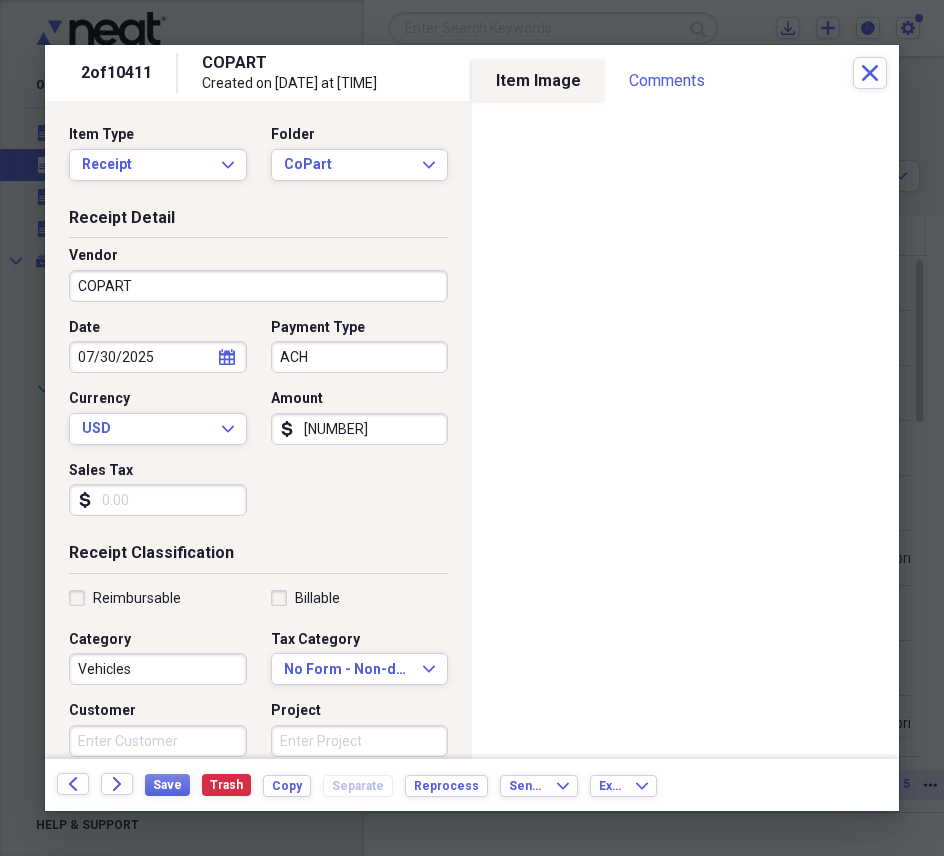 click on "Category" at bounding box center (158, 640) 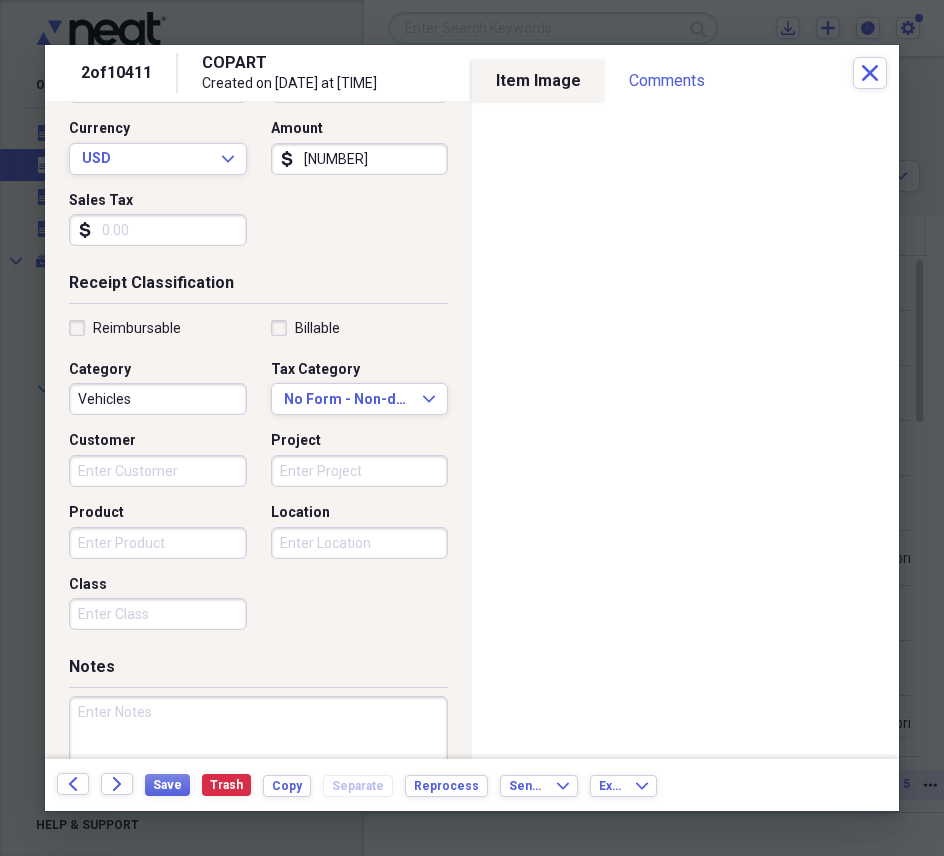 scroll, scrollTop: 363, scrollLeft: 0, axis: vertical 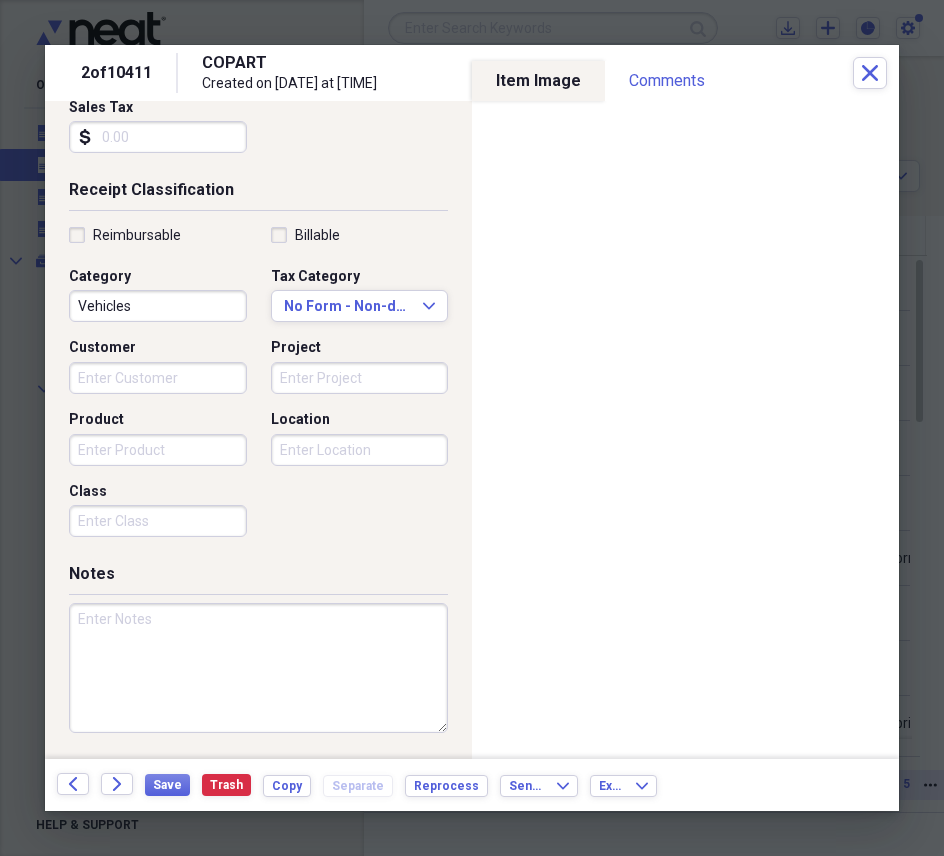 click at bounding box center [258, 668] 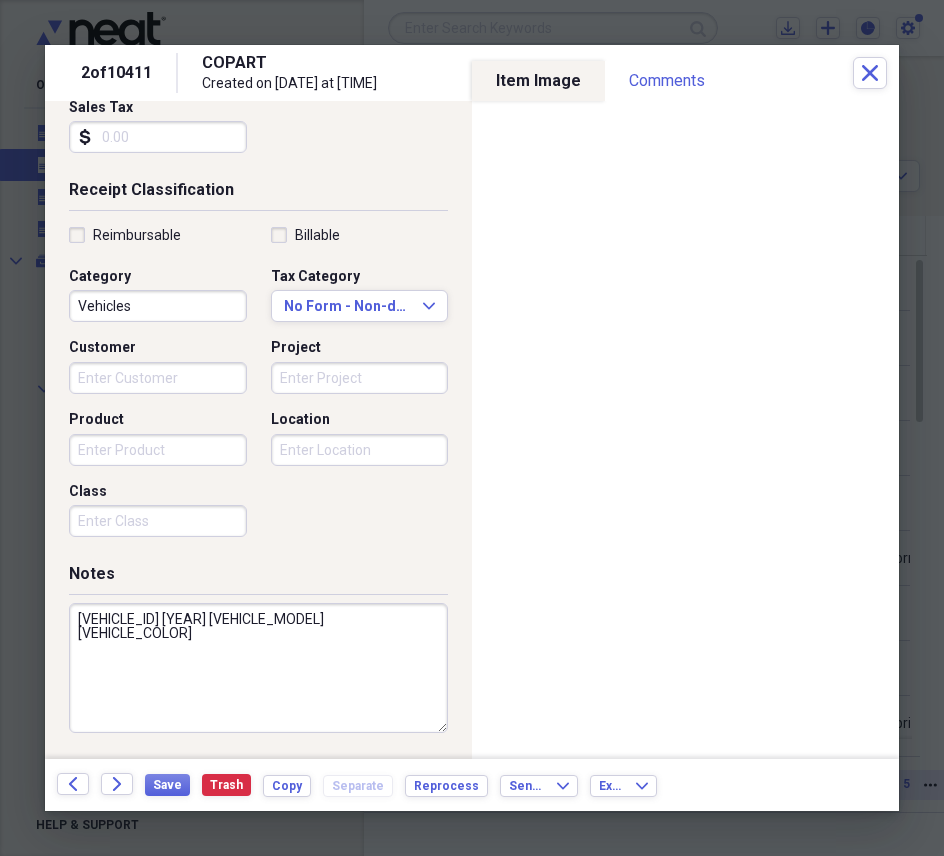 click on "Back Forward Save Trash Copy Separate Reprocess Send To Expand Export Expand" at bounding box center [472, 785] 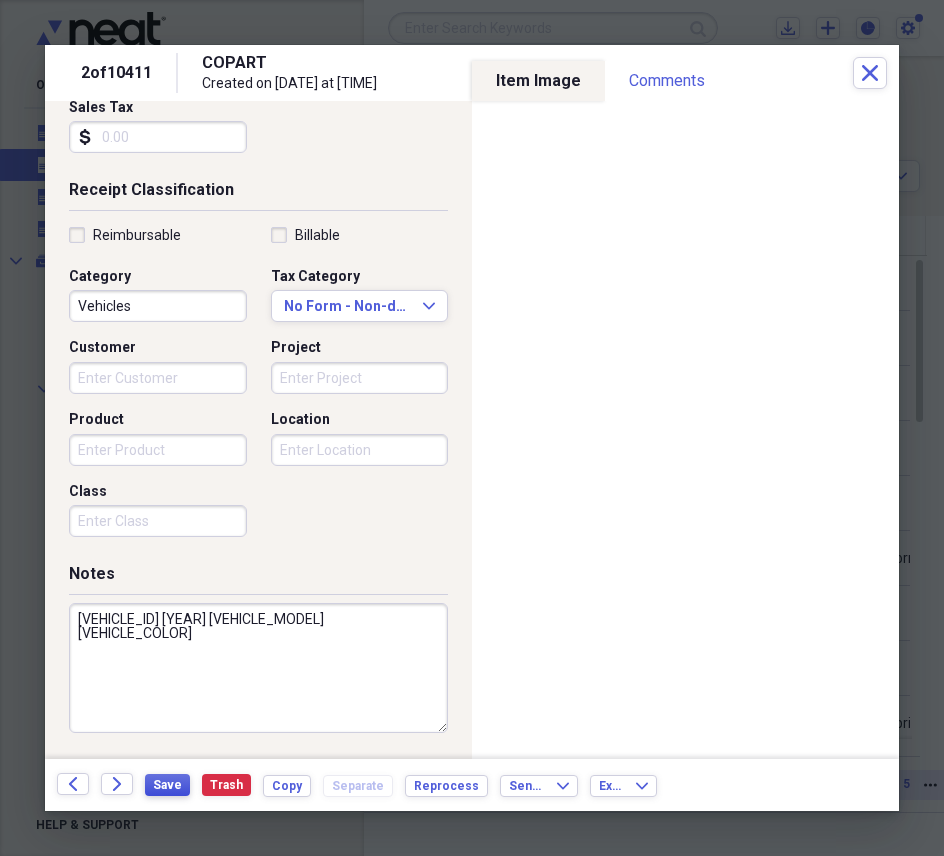 click on "Save" at bounding box center [167, 785] 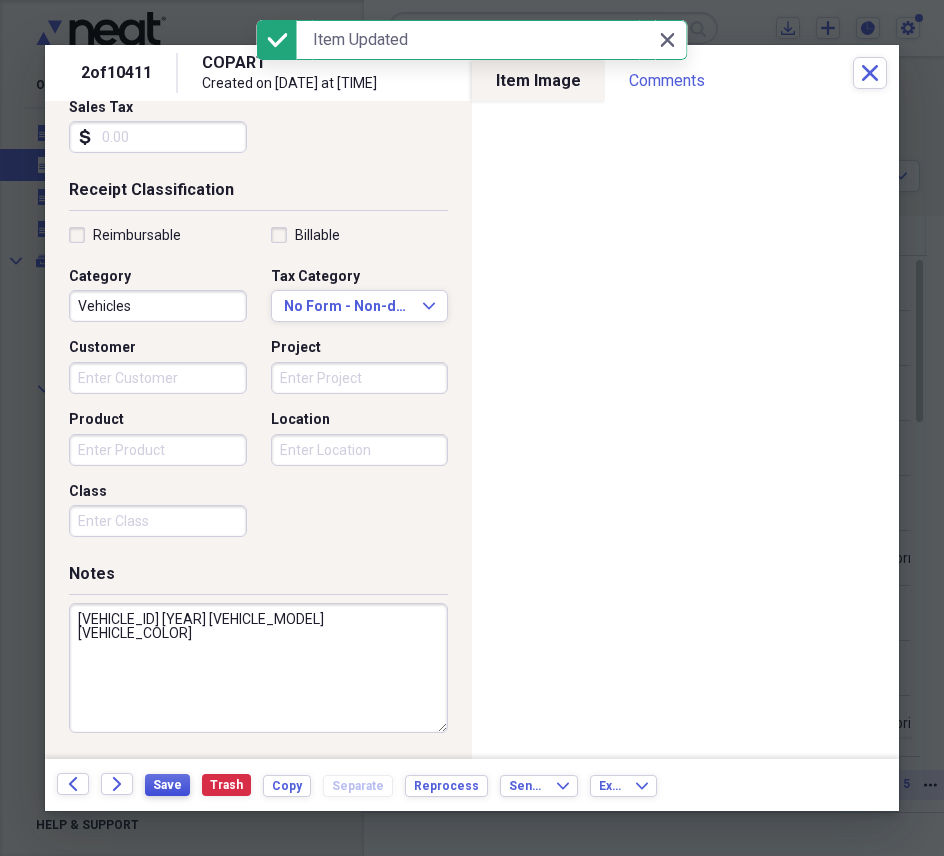 type on "[VEHICLE_ID] [YEAR] [VEHICLE_MODEL] [VEHICLE_COLOR]" 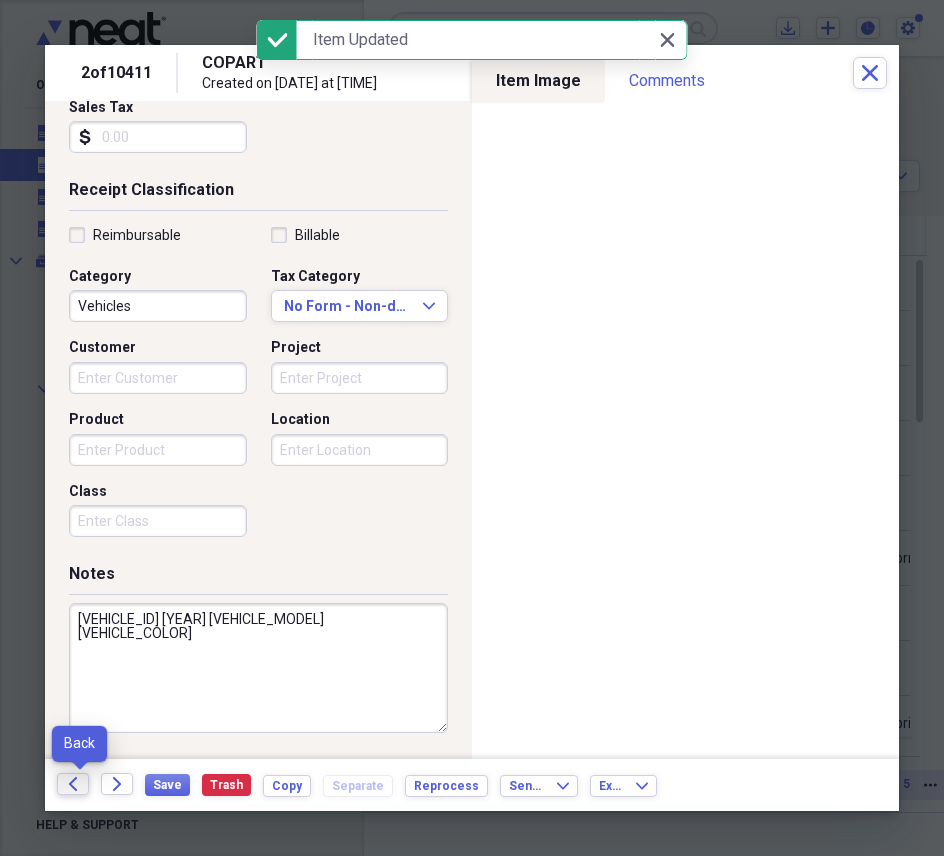 click on "Back" 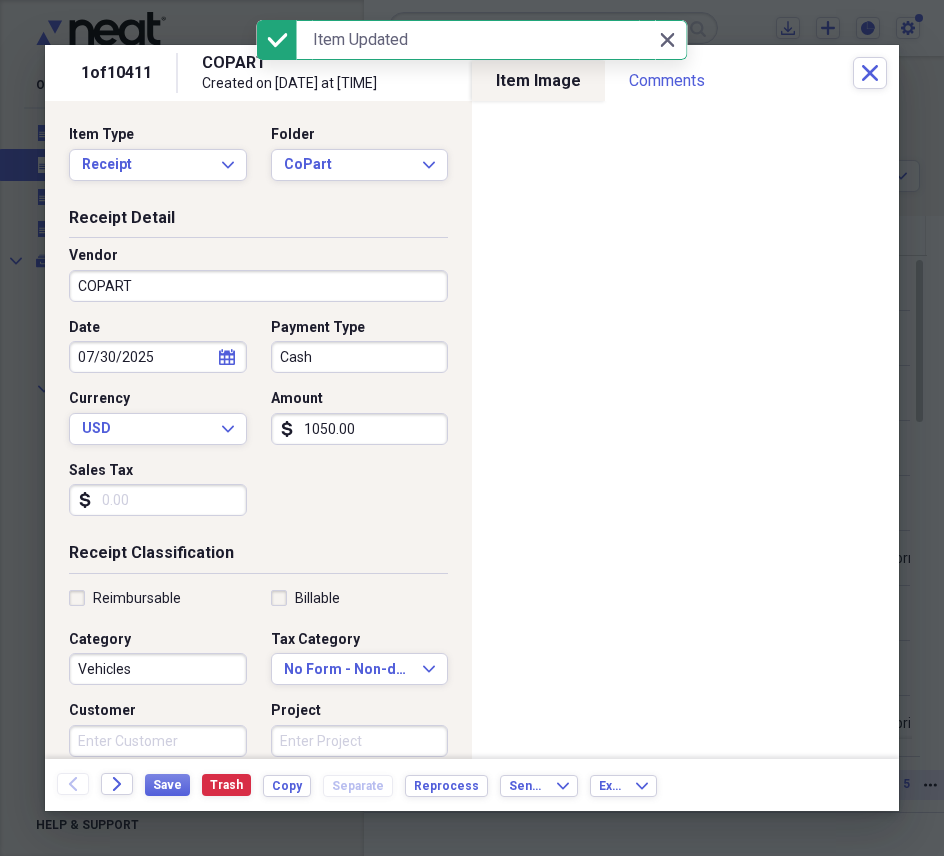 click on "1050.00" at bounding box center (360, 429) 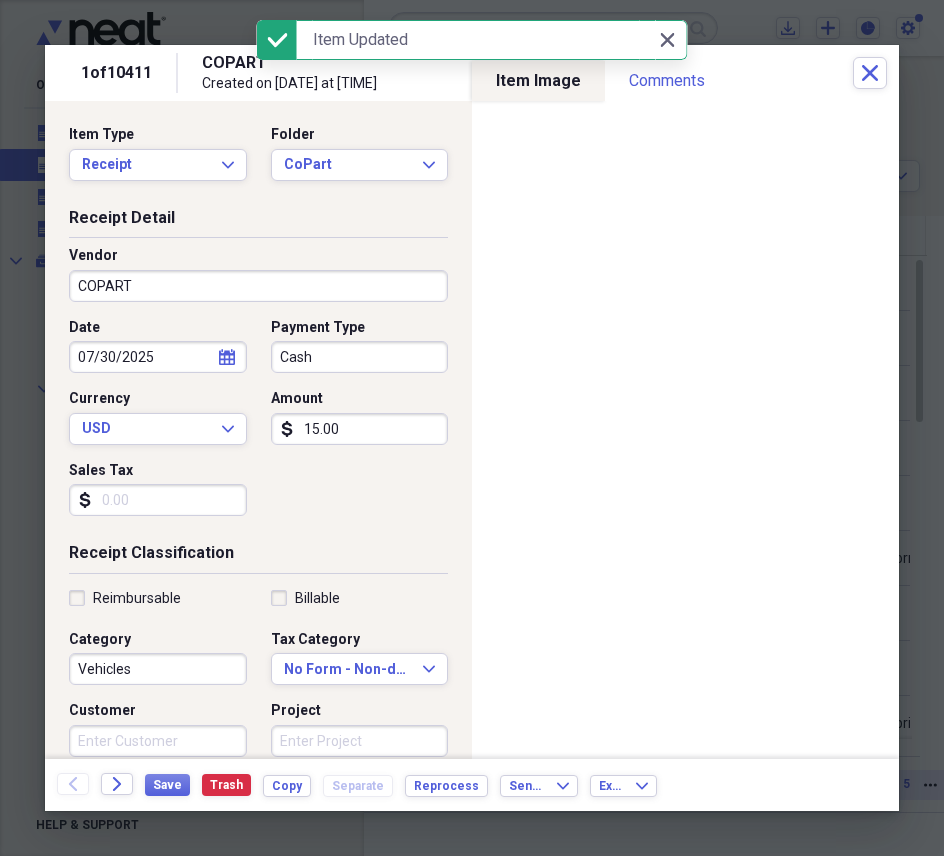 type on "15.00" 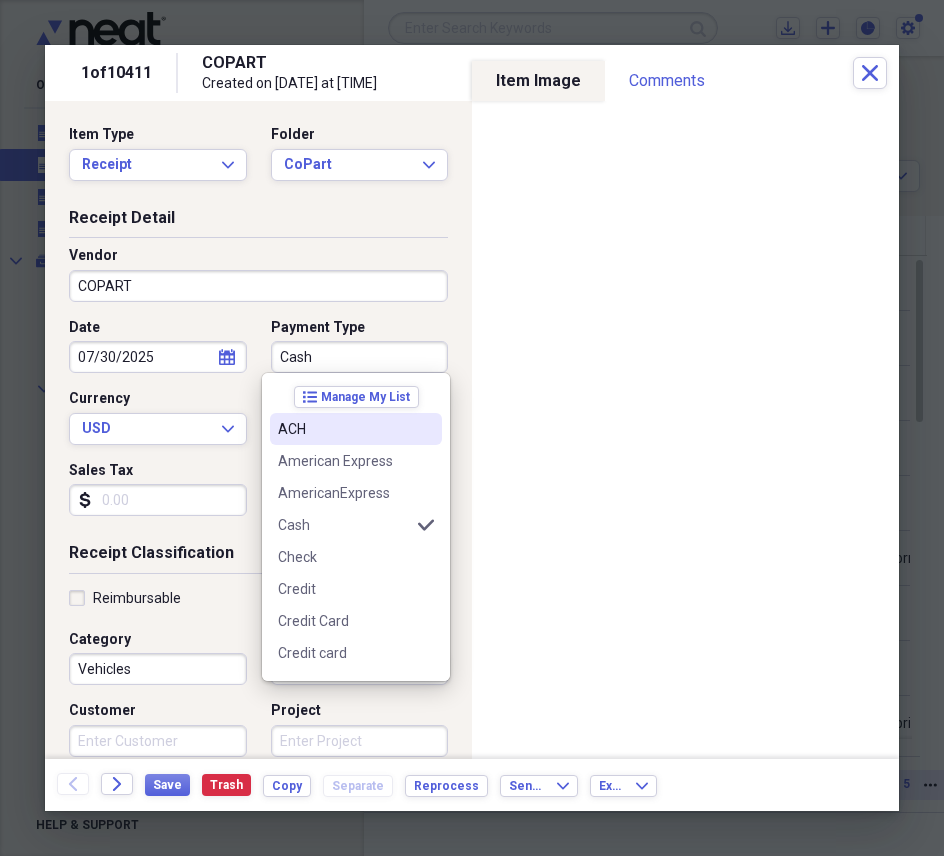 click on "ACH" at bounding box center (344, 429) 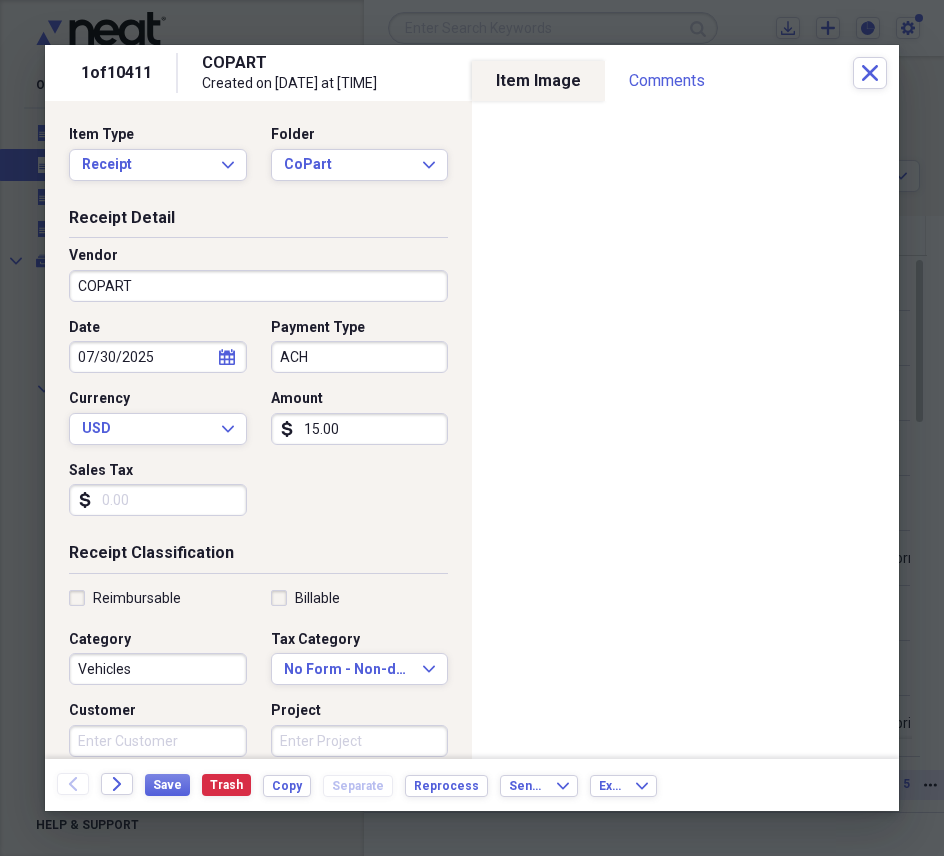 click 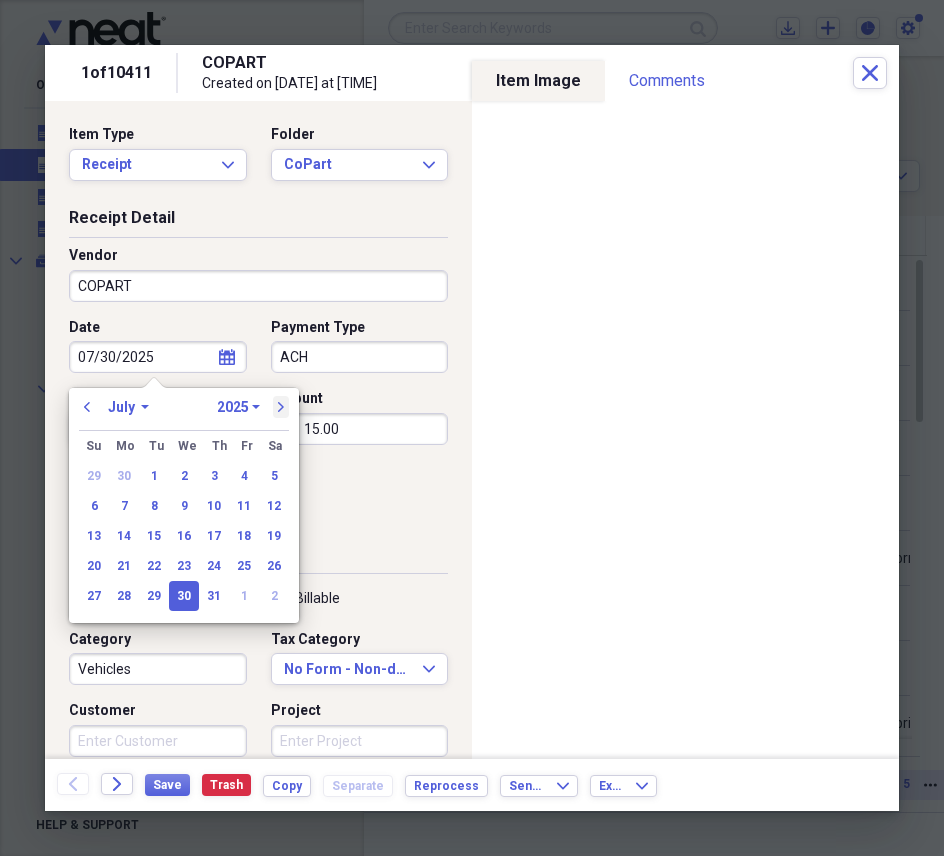 click on "next" at bounding box center (281, 407) 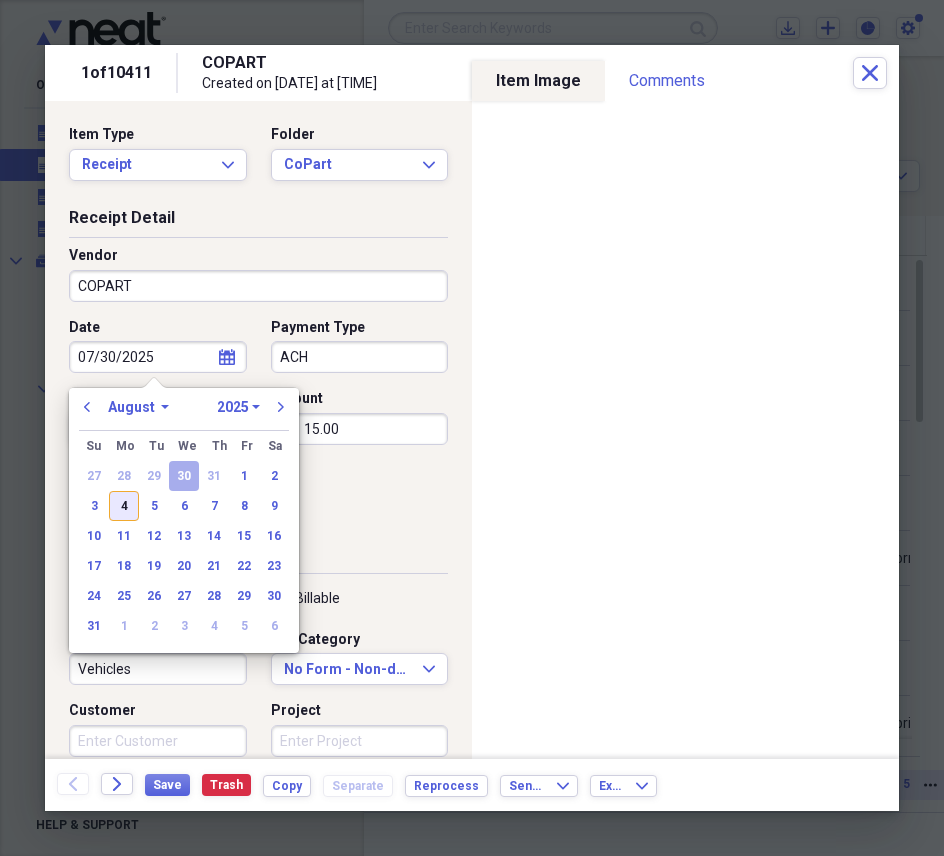drag, startPoint x: 130, startPoint y: 506, endPoint x: 128, endPoint y: 524, distance: 18.110771 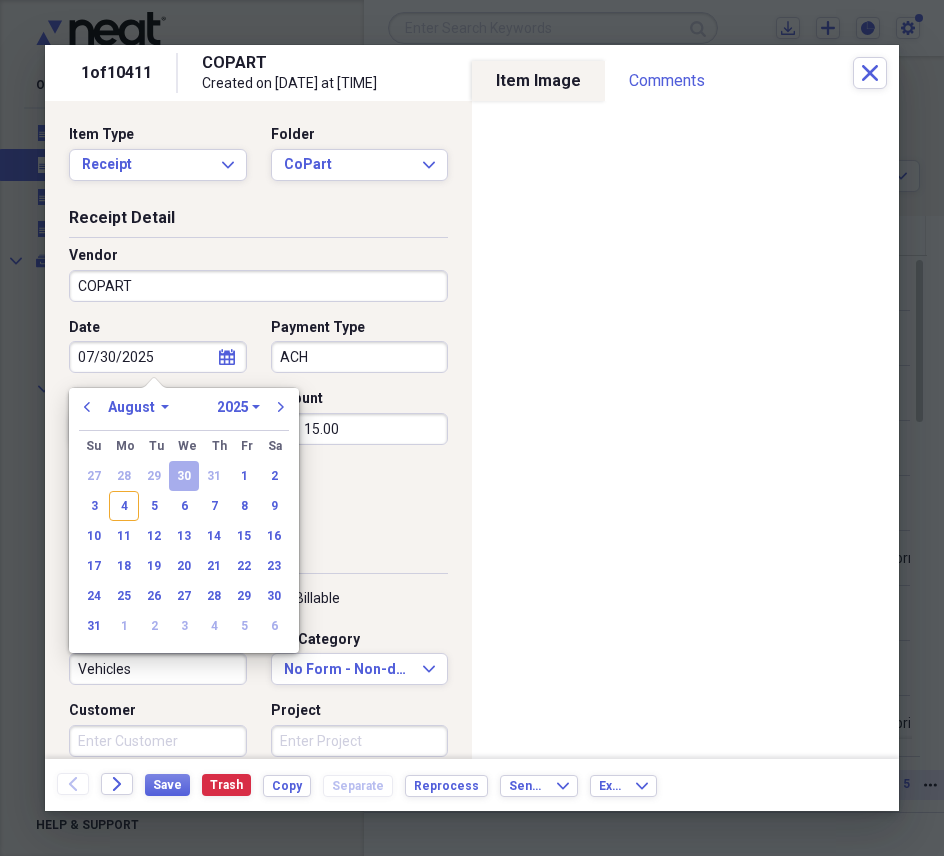 click on "4" at bounding box center (124, 506) 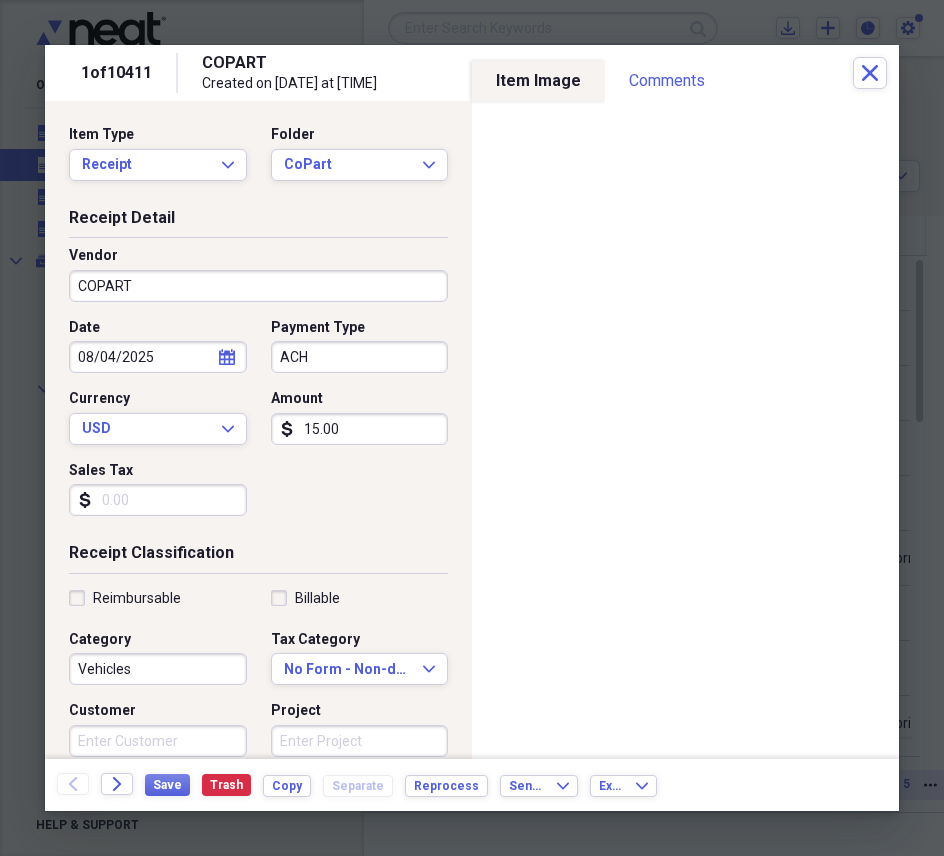 click on "Reimbursable Billable Category Vehicles Tax Category No Form - Non-deductible Expand Customer Project Product Location Class" at bounding box center (258, 749) 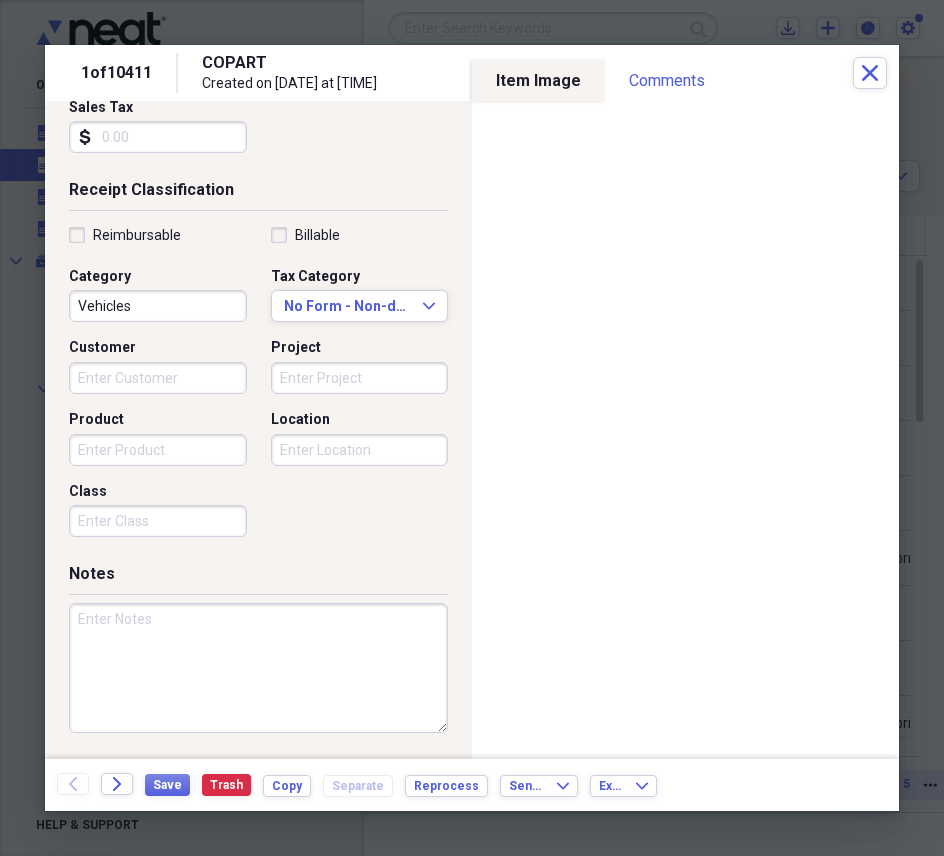 click at bounding box center [258, 668] 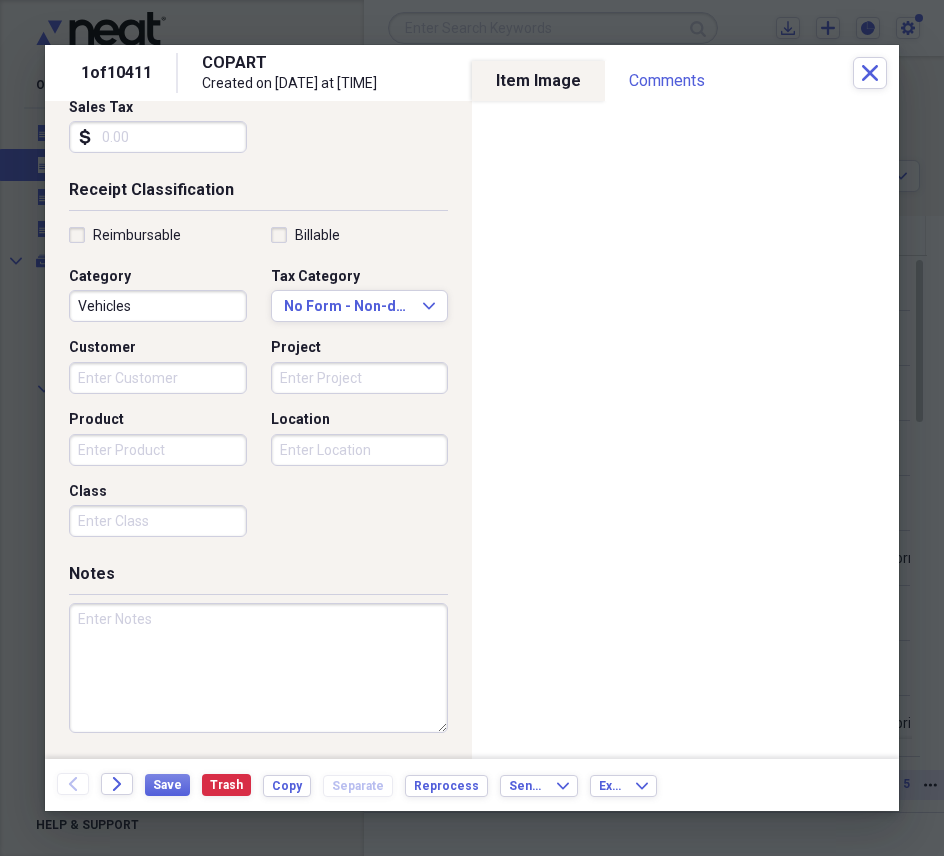 paste on "[VEHICLE_ID] [YEAR] [VEHICLE_MODEL] [VEHICLE_COLOR]" 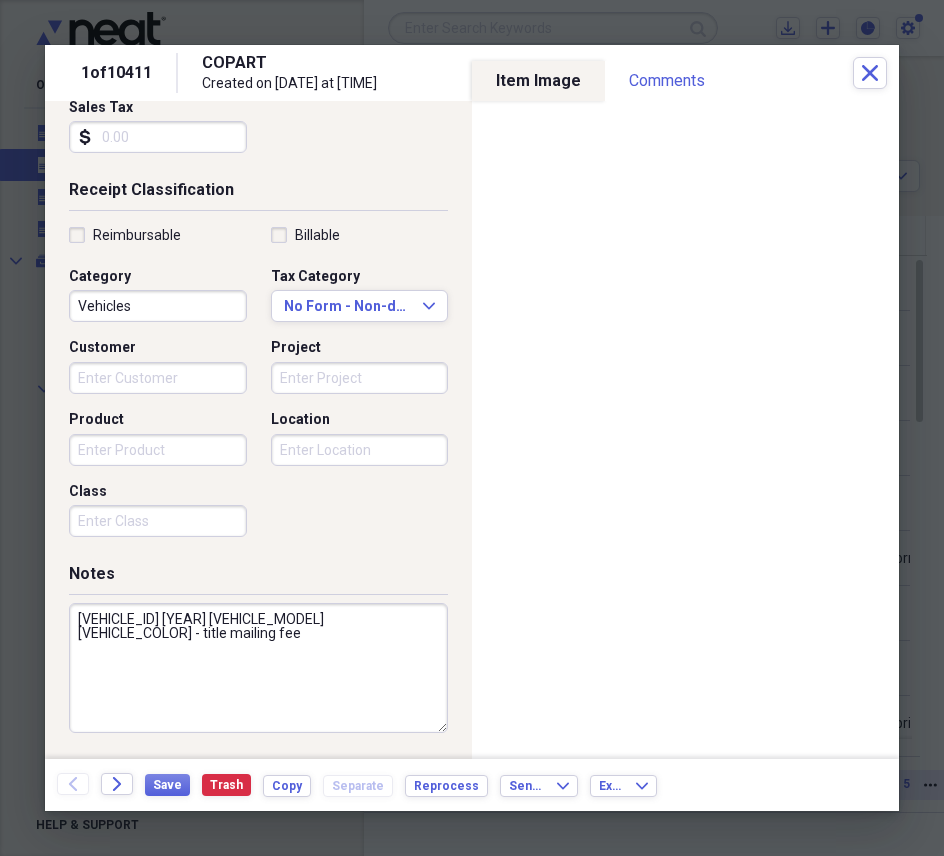 type on "[VEHICLE_ID] [YEAR] [VEHICLE_MODEL] [VEHICLE_COLOR] - title mailing fee" 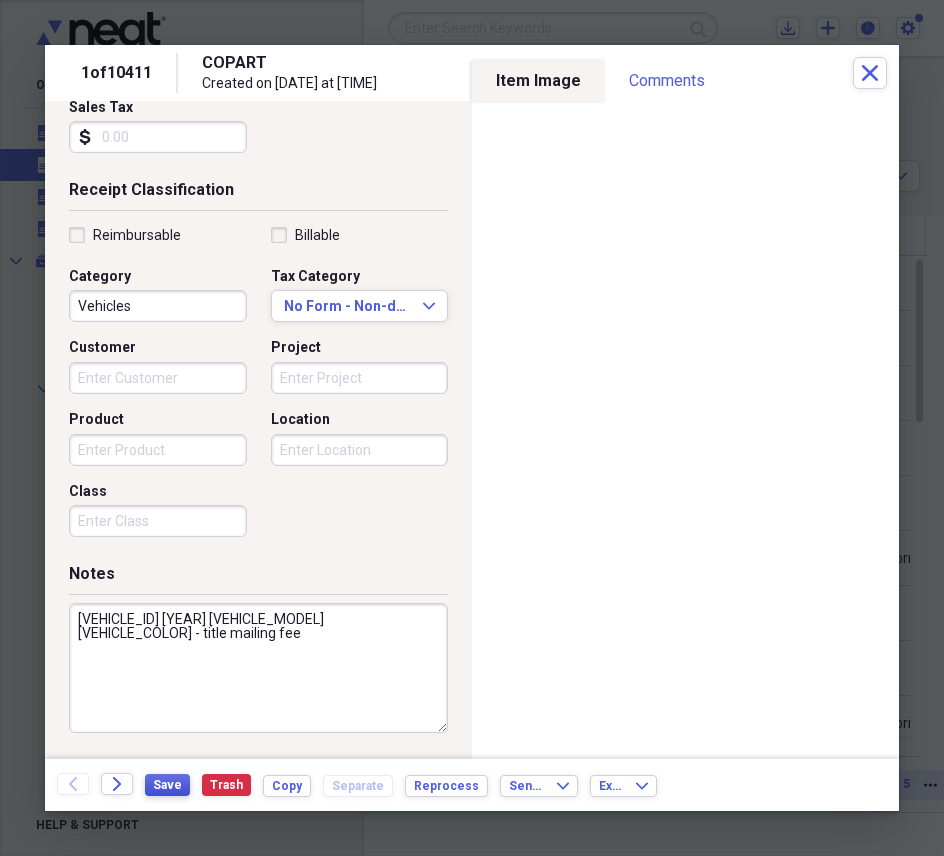 click on "Save" at bounding box center (167, 785) 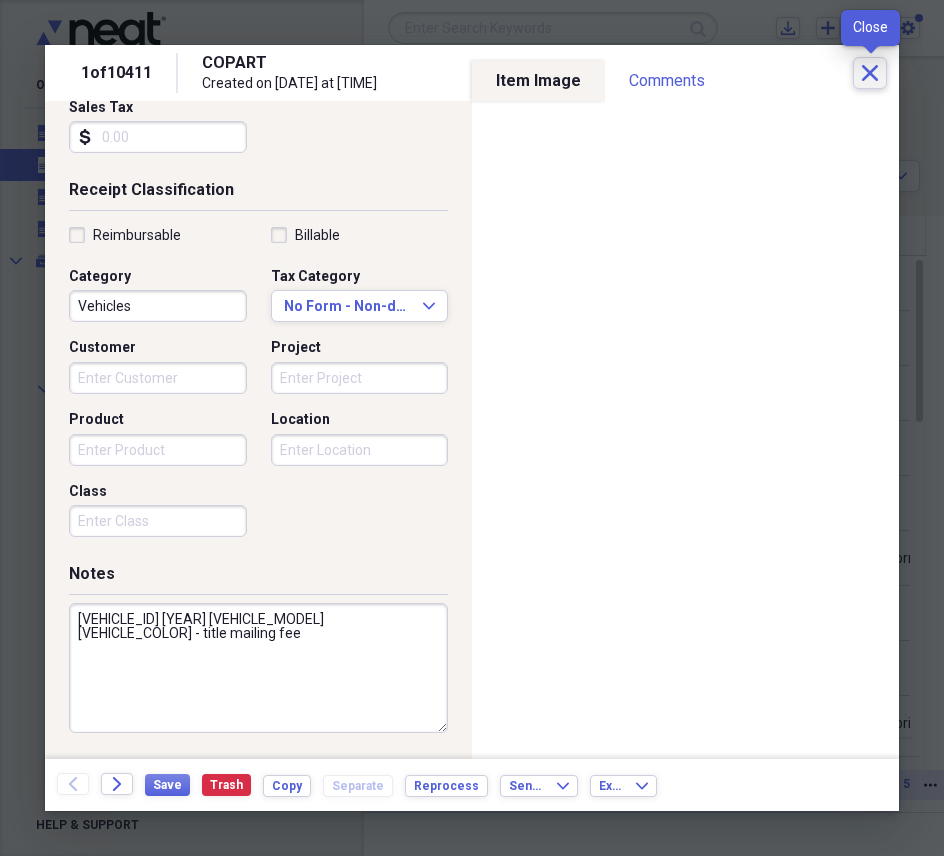 click 